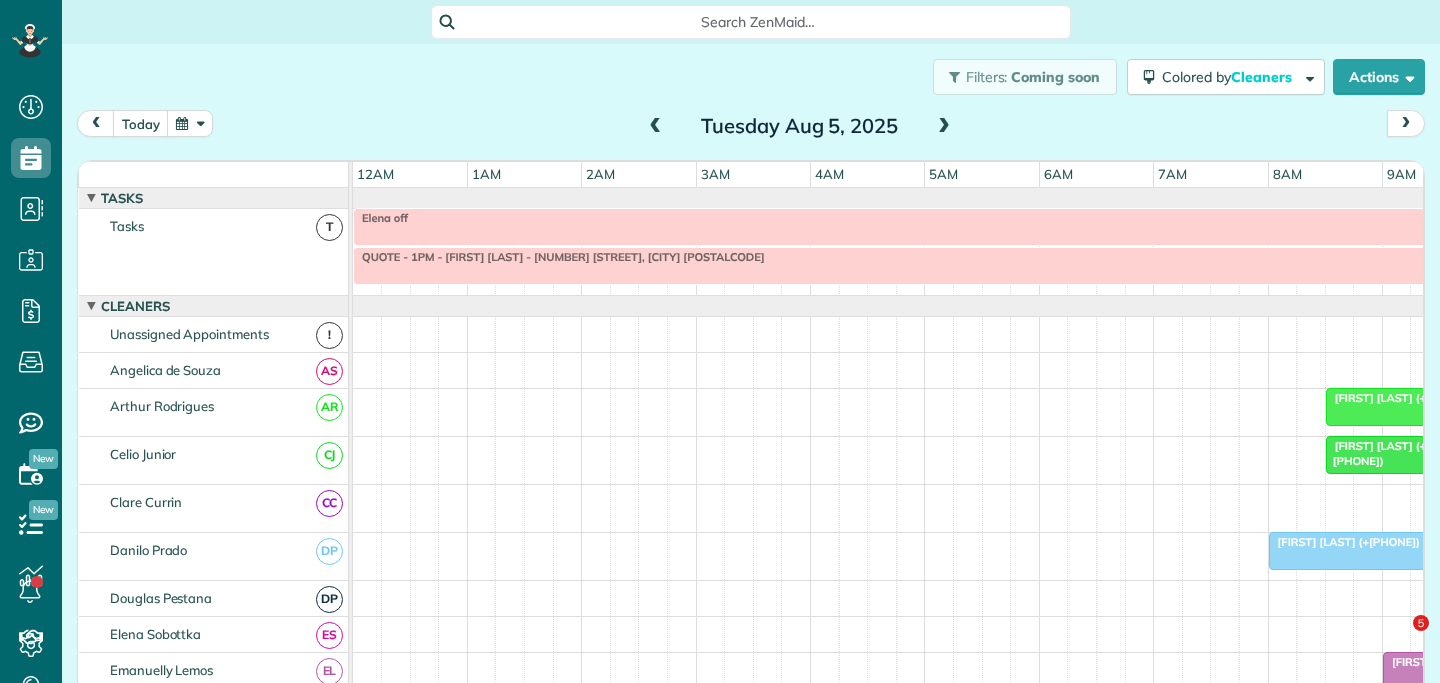 scroll, scrollTop: 0, scrollLeft: 0, axis: both 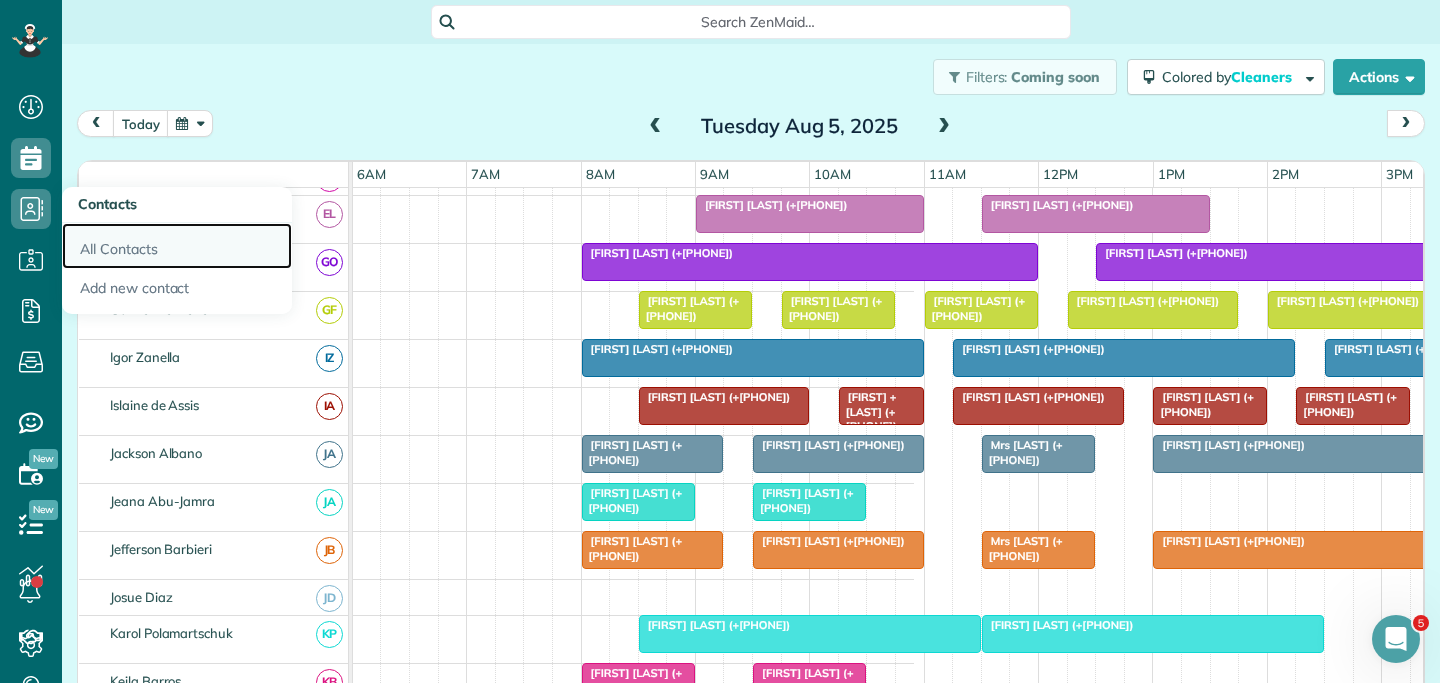 click on "All Contacts" at bounding box center [177, 246] 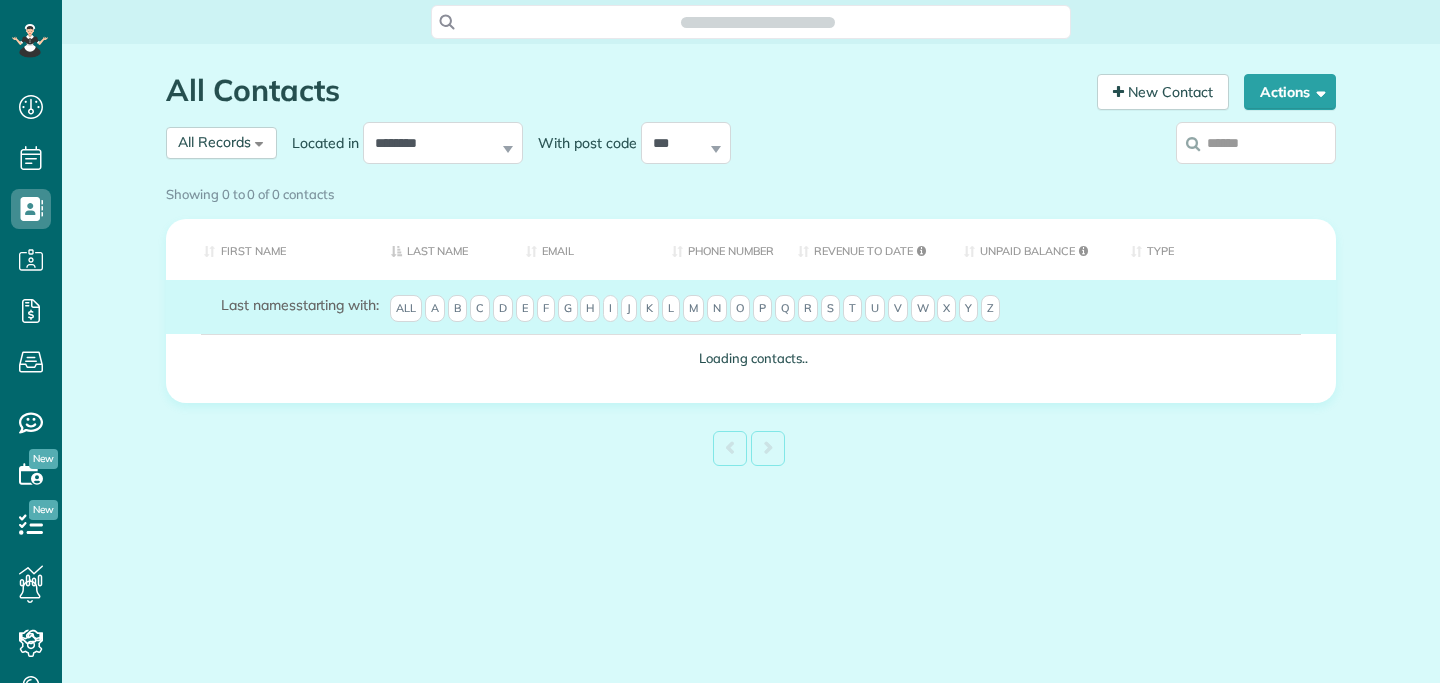 scroll, scrollTop: 0, scrollLeft: 0, axis: both 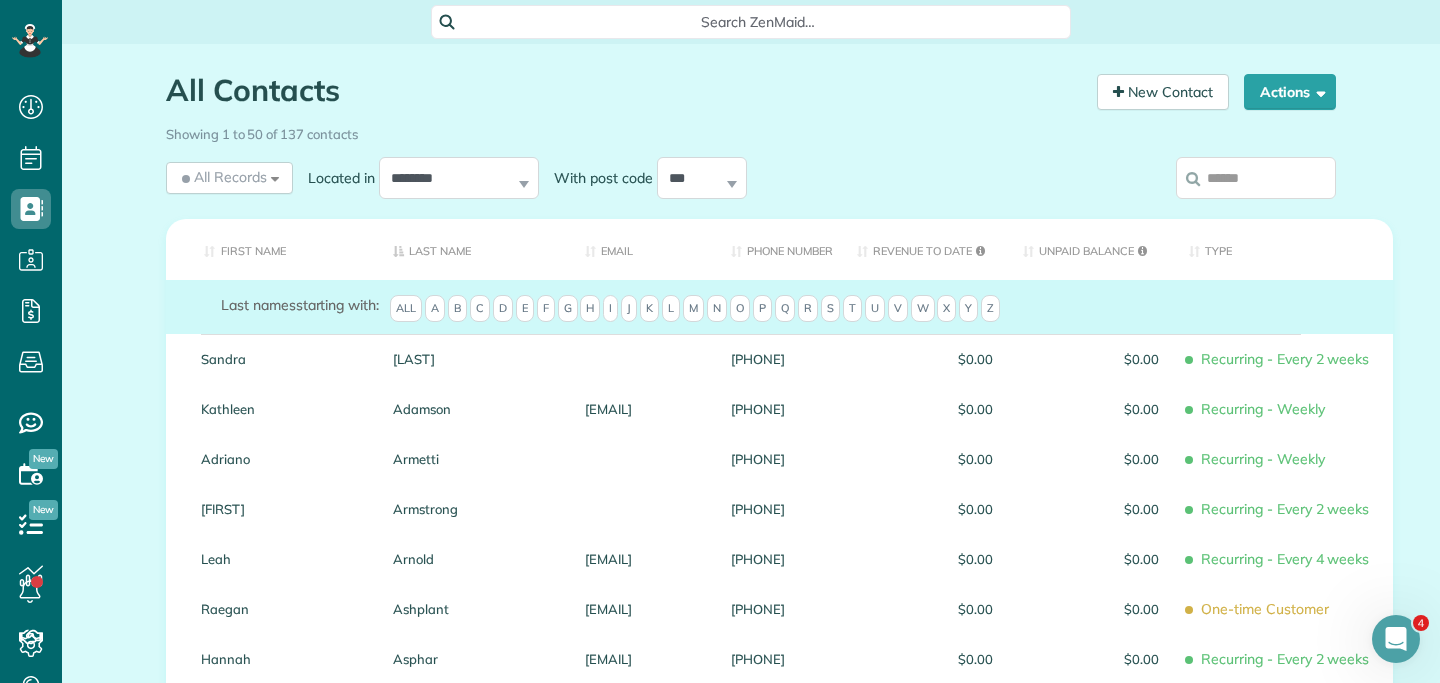 click at bounding box center (1256, 178) 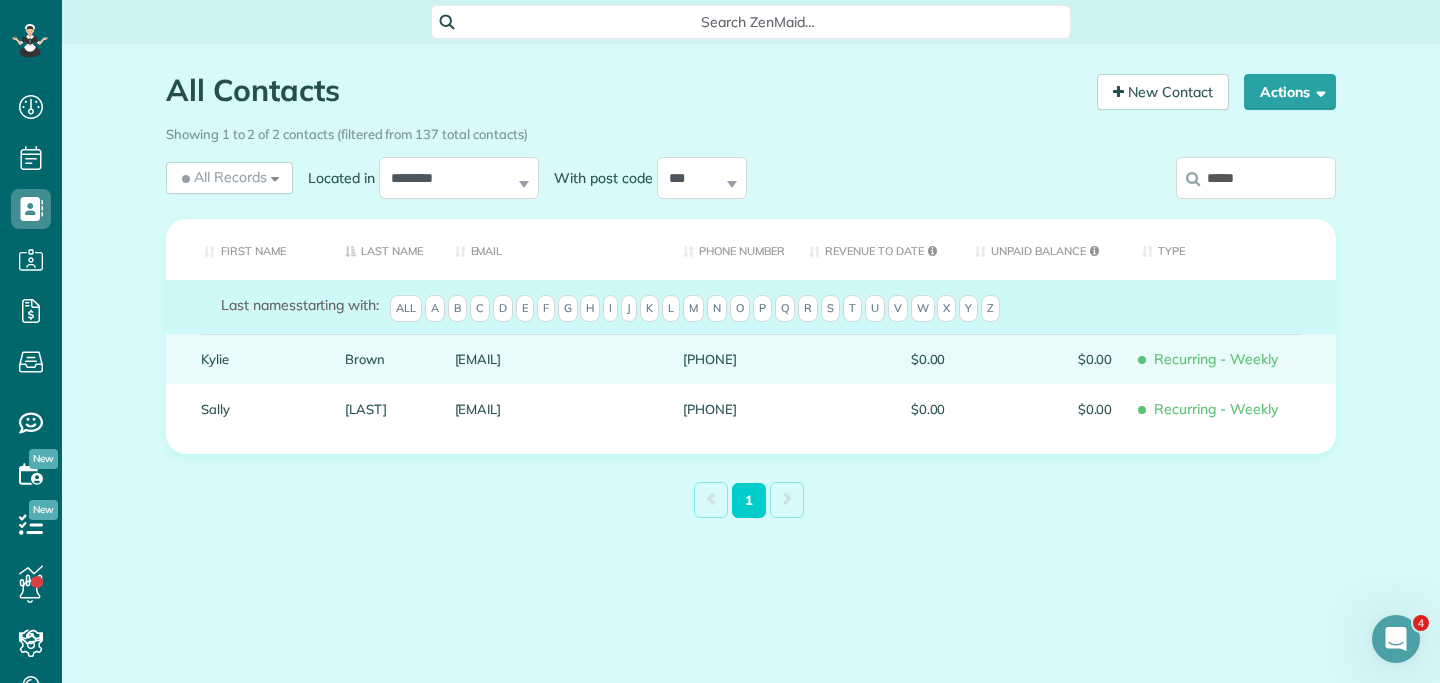 type on "*****" 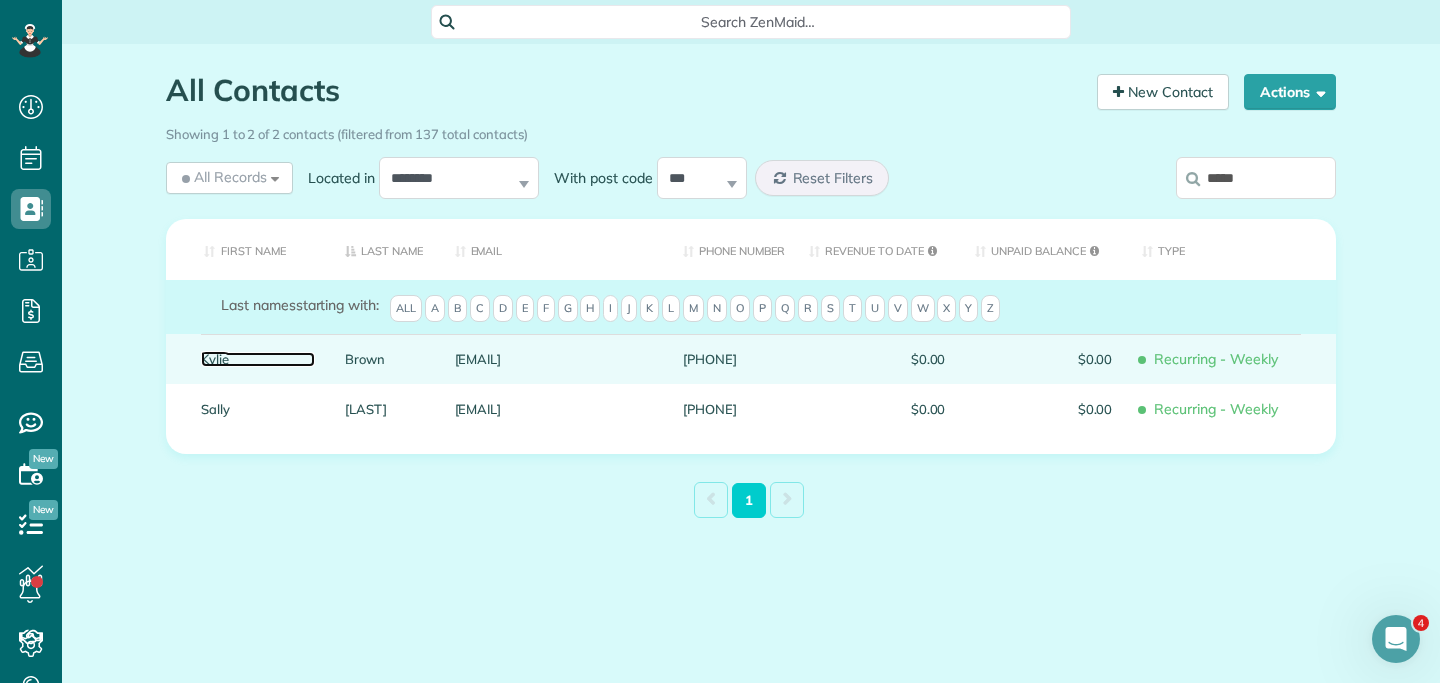 click on "Kylie" at bounding box center [258, 359] 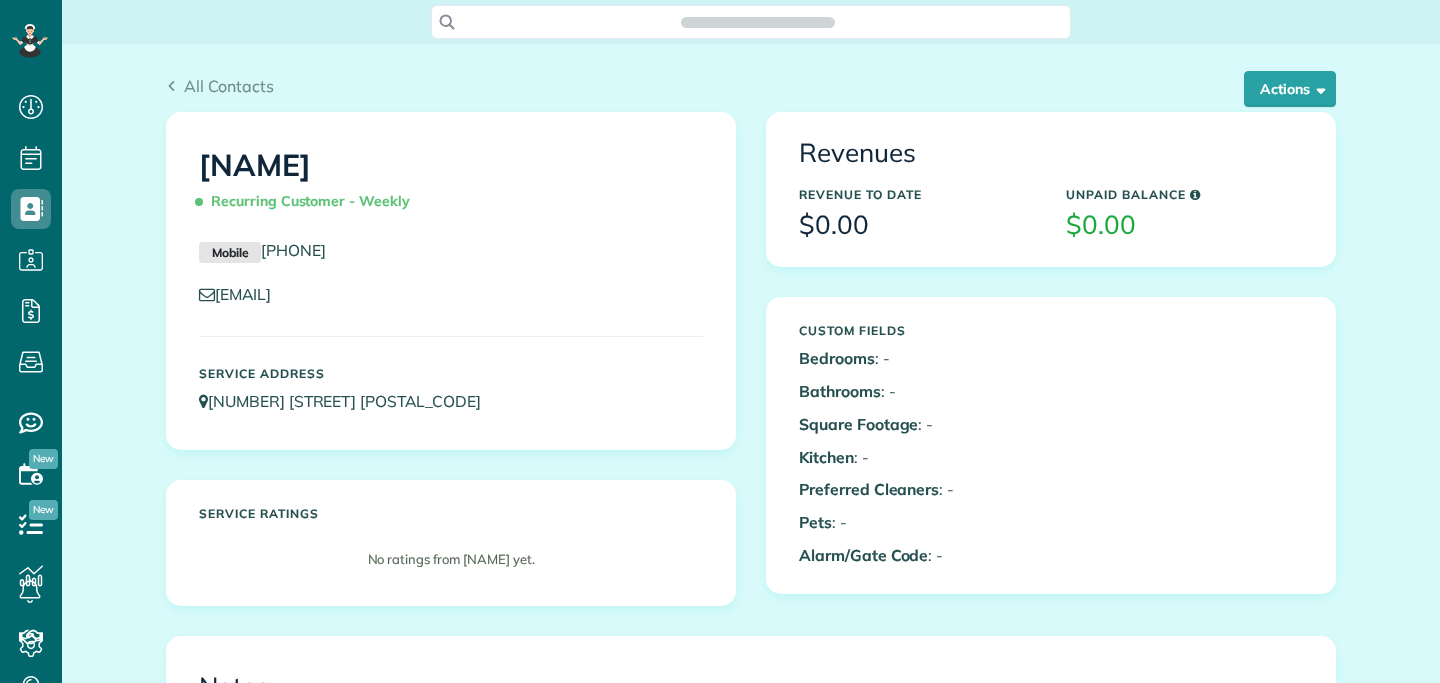 scroll, scrollTop: 0, scrollLeft: 0, axis: both 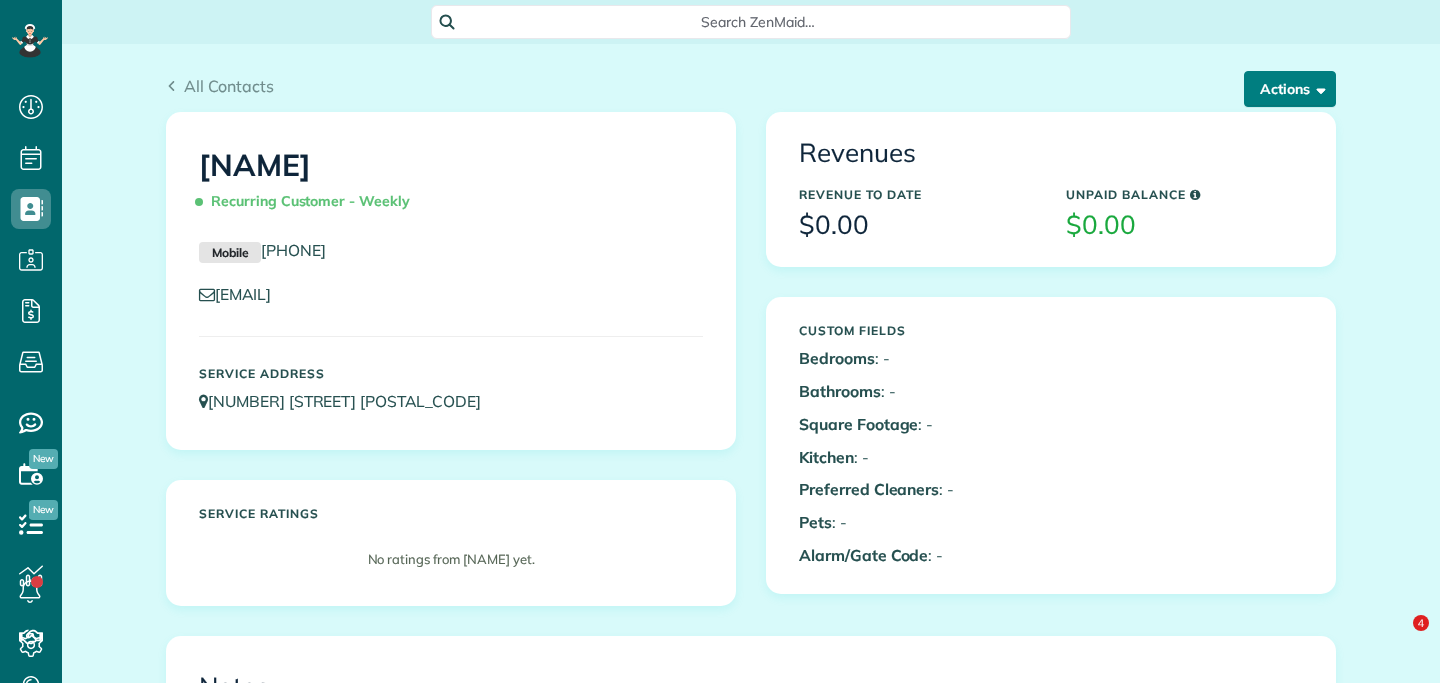 click on "Actions" at bounding box center (1290, 89) 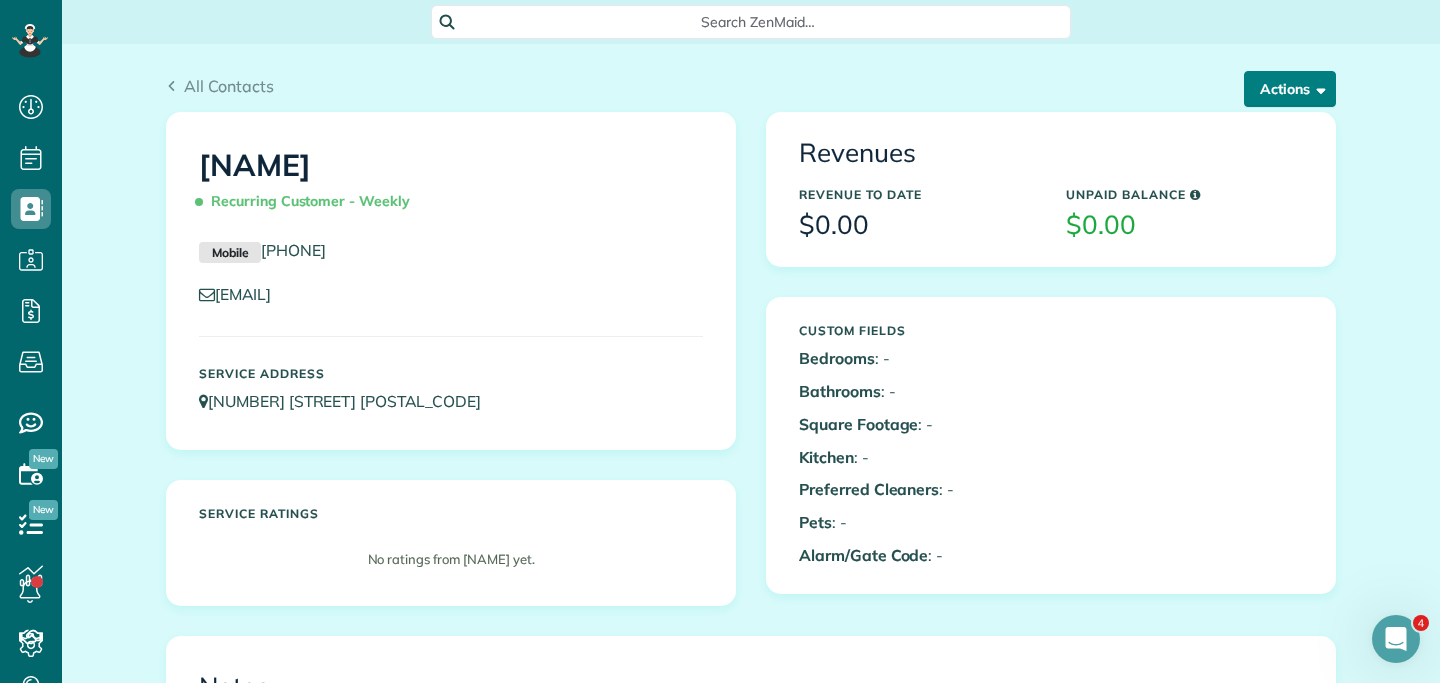 scroll, scrollTop: 0, scrollLeft: 0, axis: both 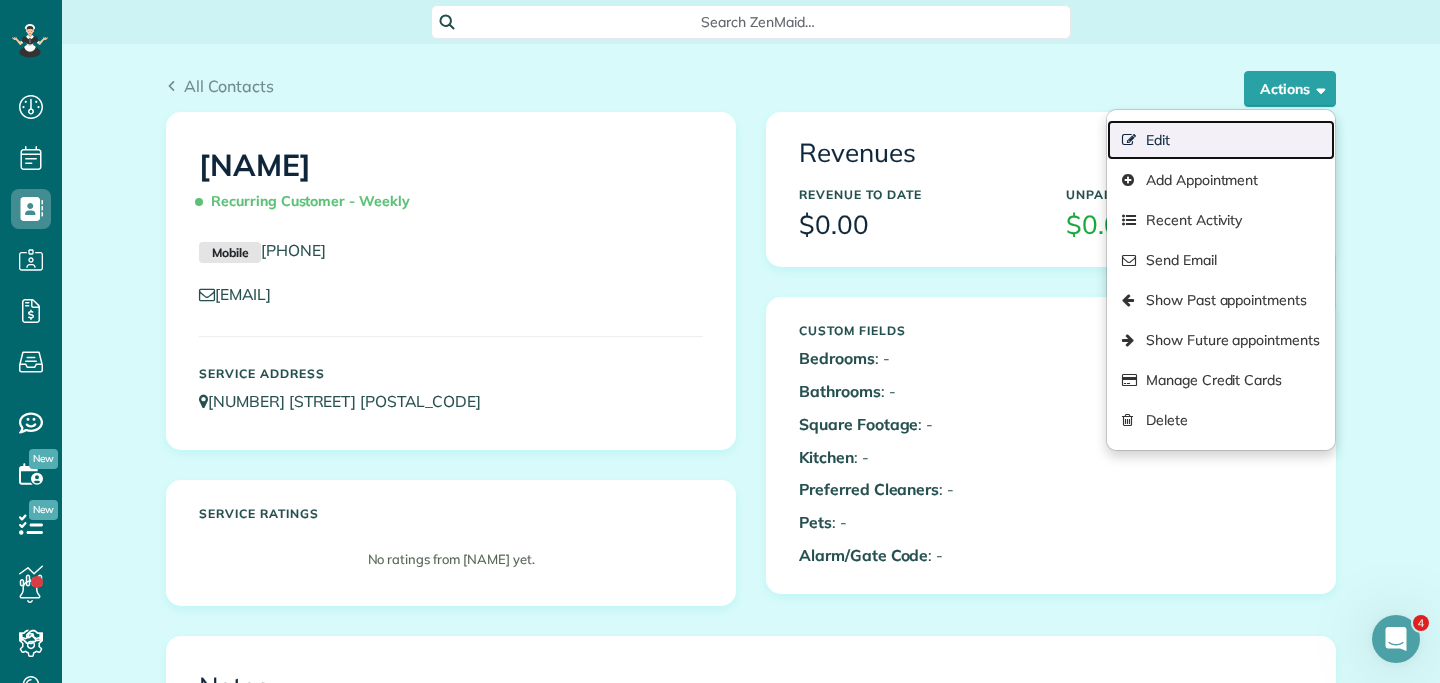 click on "Edit" at bounding box center (1221, 140) 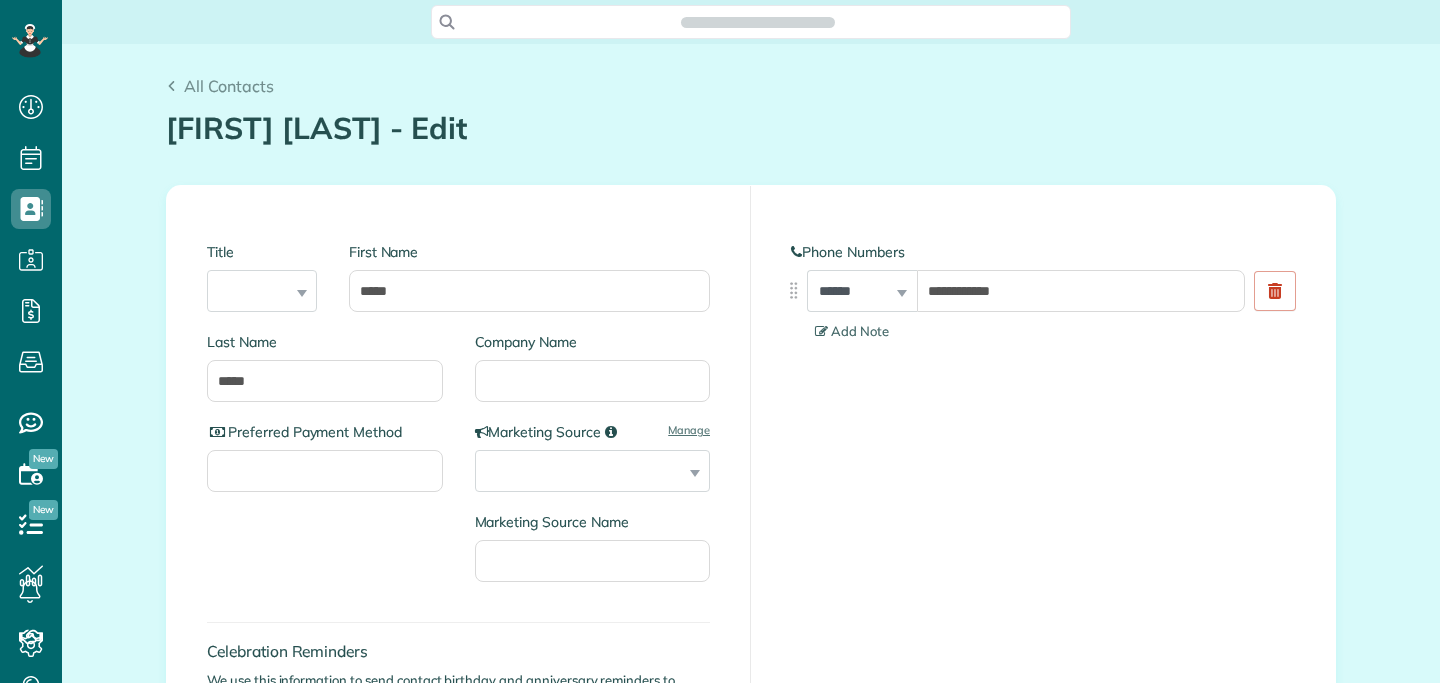 scroll, scrollTop: 0, scrollLeft: 0, axis: both 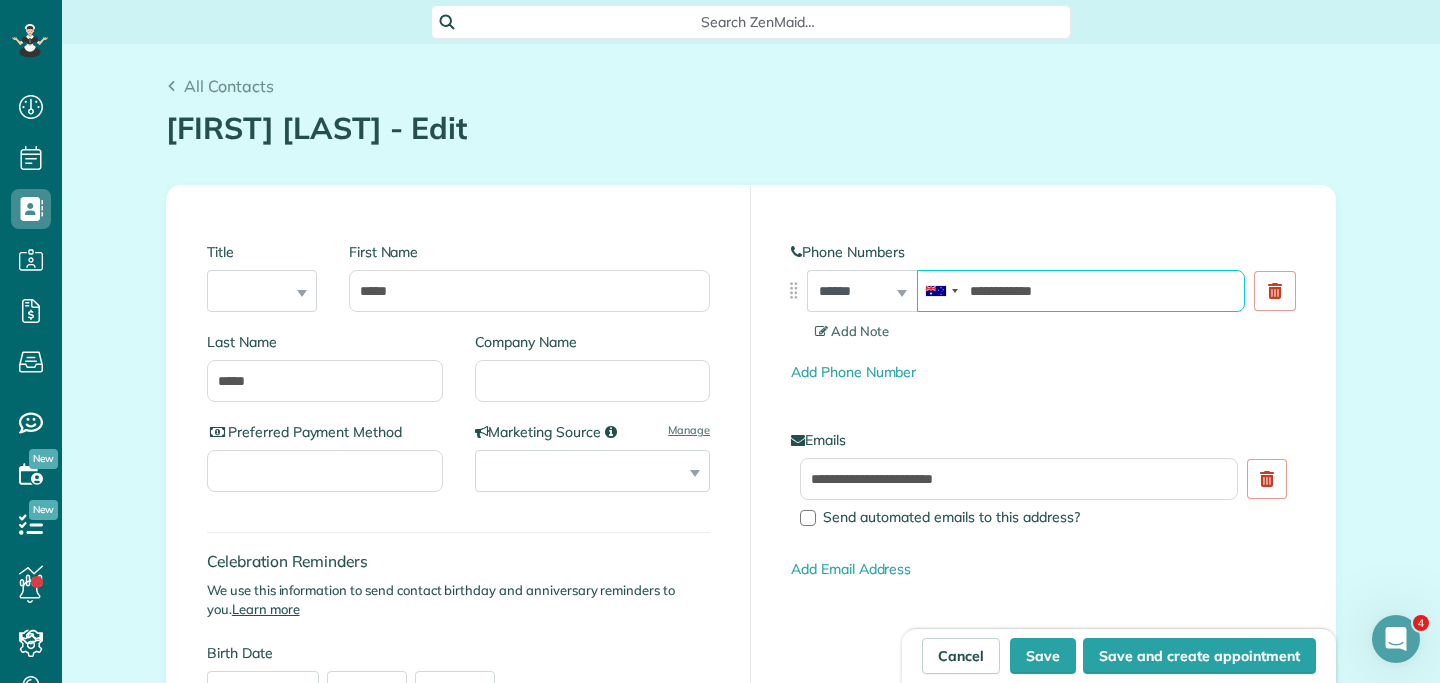 click on "**********" at bounding box center (1081, 291) 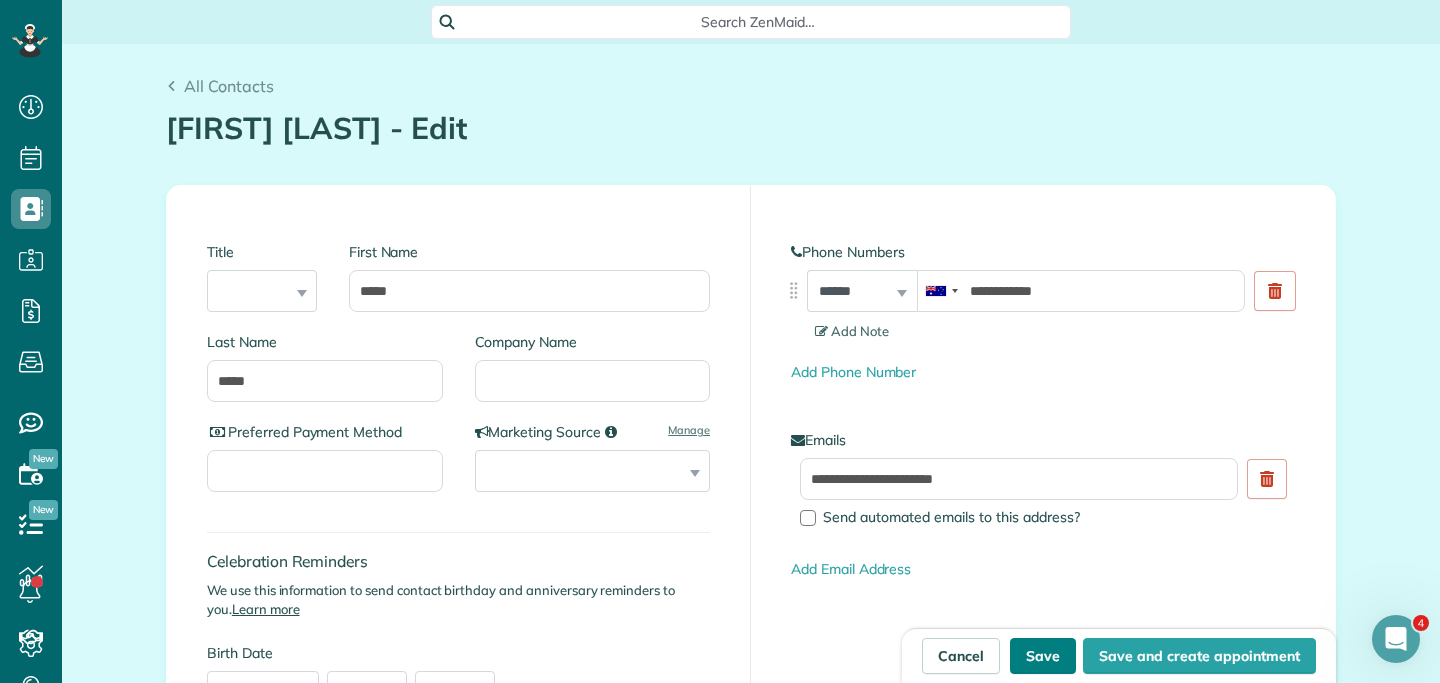 click on "Save" at bounding box center [1043, 656] 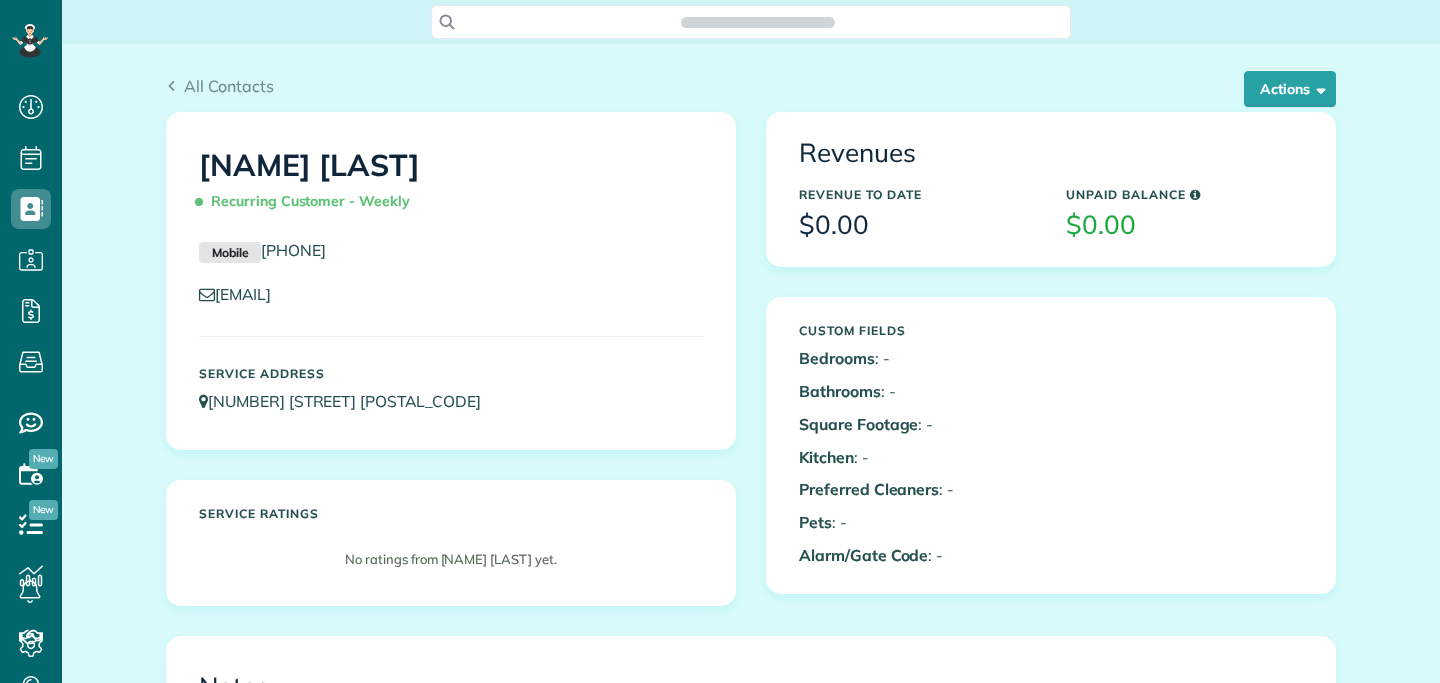 scroll, scrollTop: 0, scrollLeft: 0, axis: both 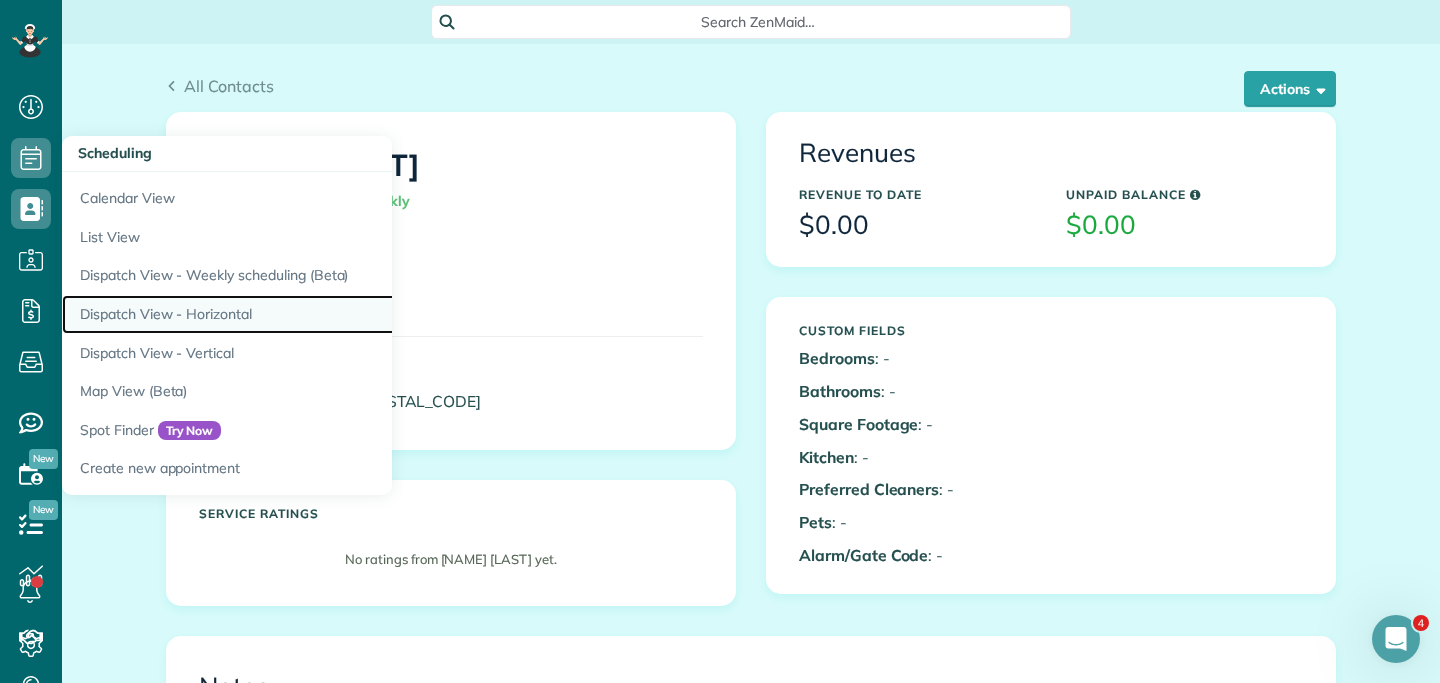 click on "Dispatch View - Horizontal" at bounding box center [312, 314] 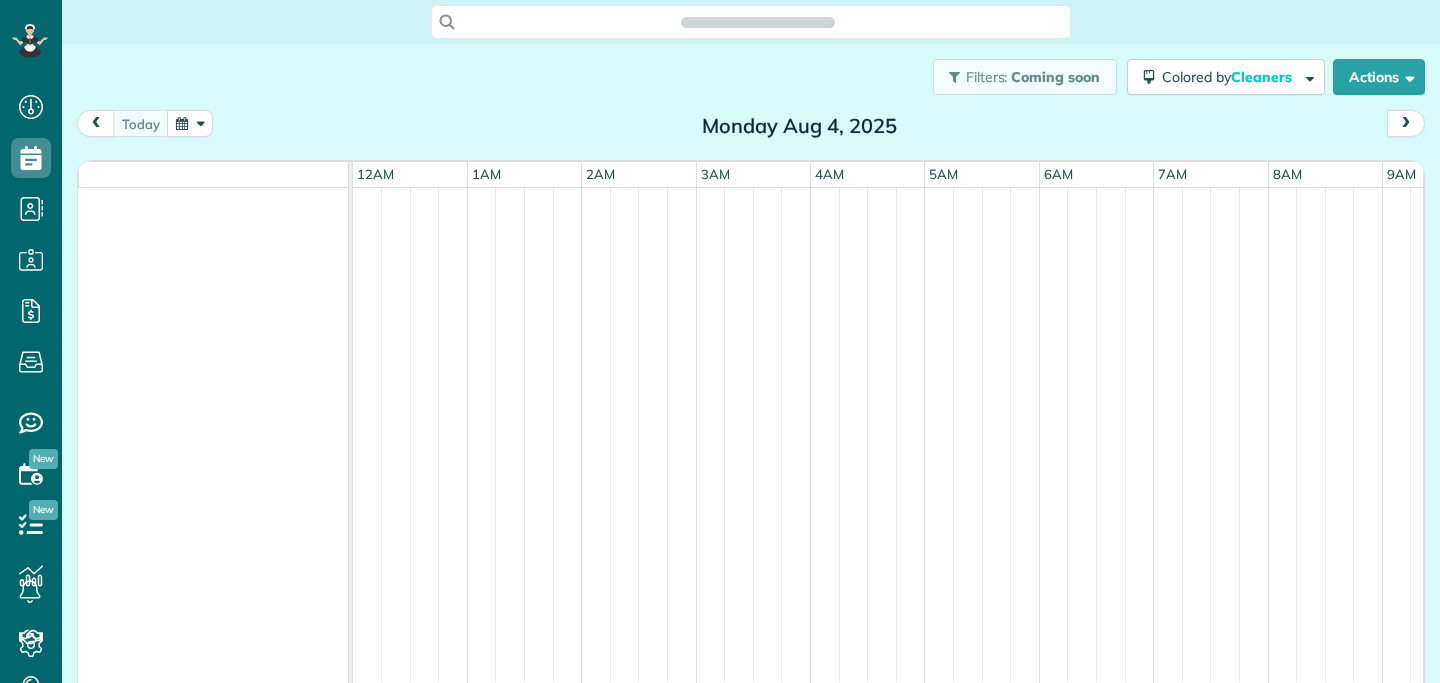 scroll, scrollTop: 0, scrollLeft: 0, axis: both 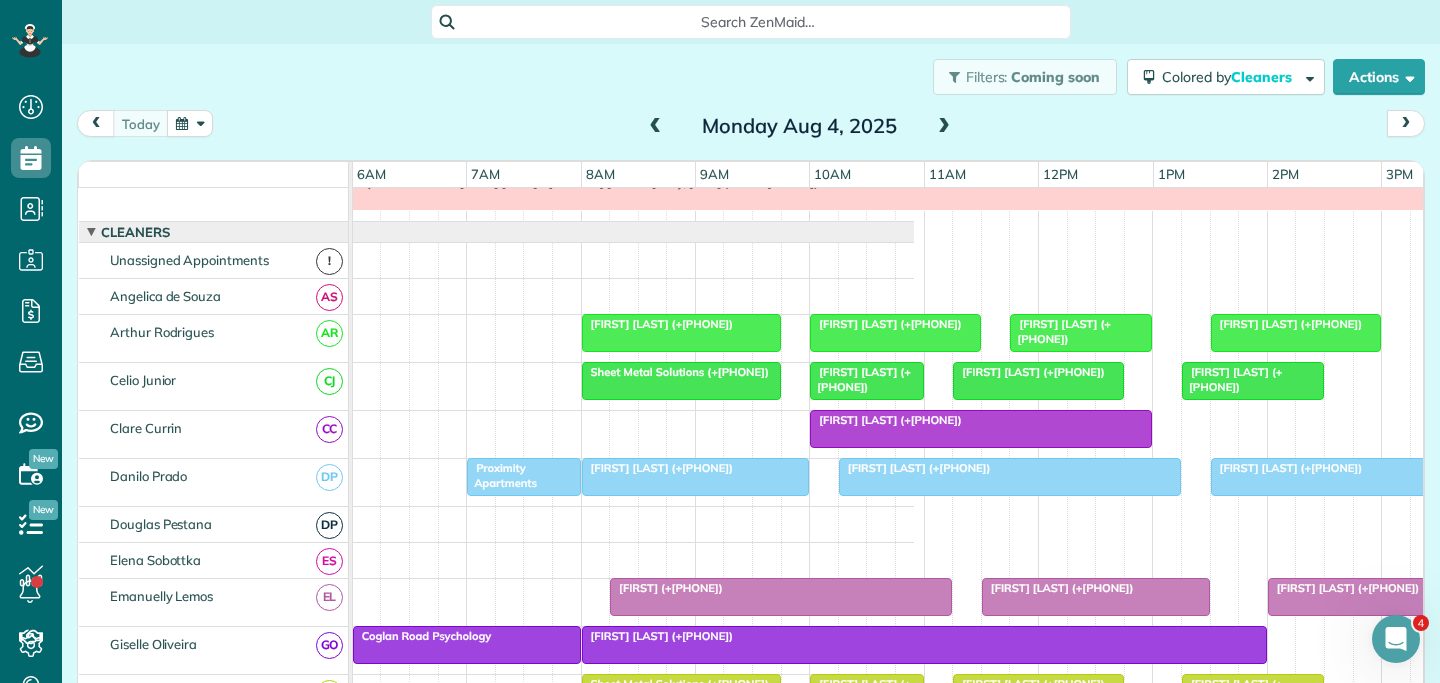 click at bounding box center (190, 123) 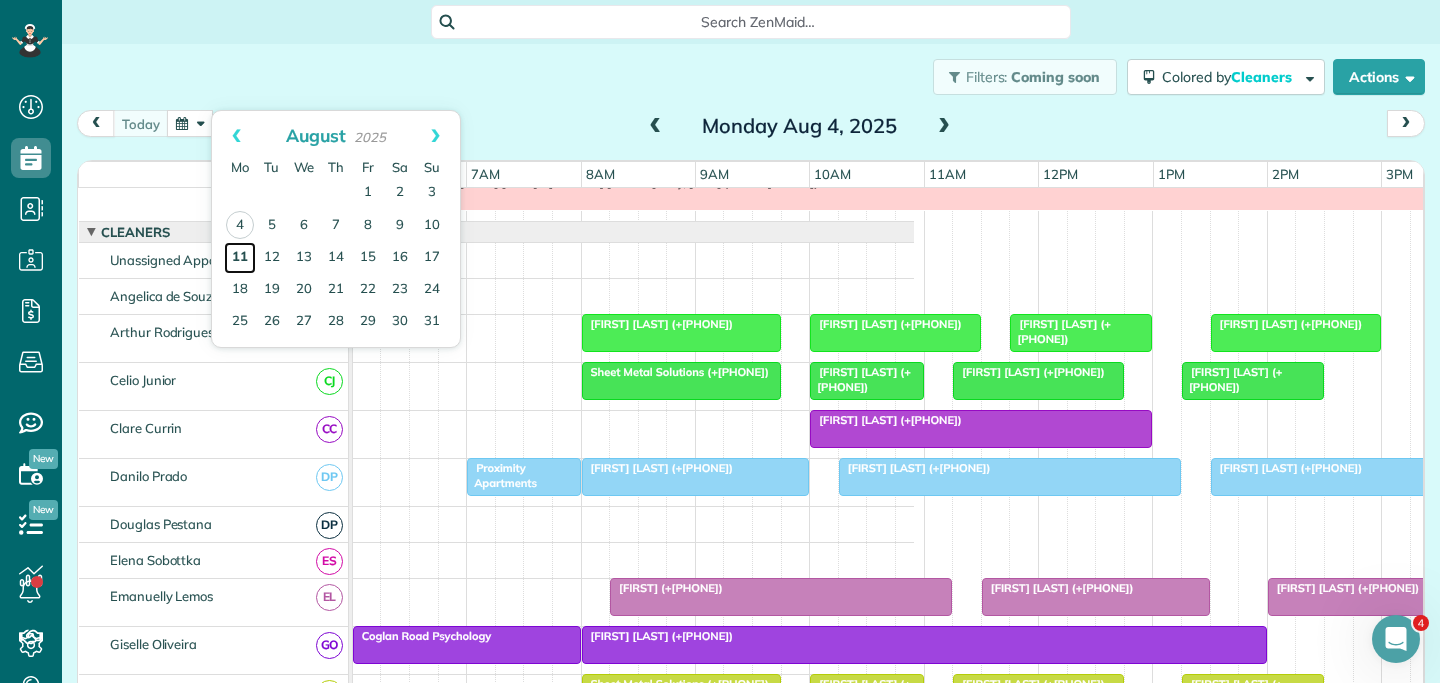 click on "11" at bounding box center (240, 258) 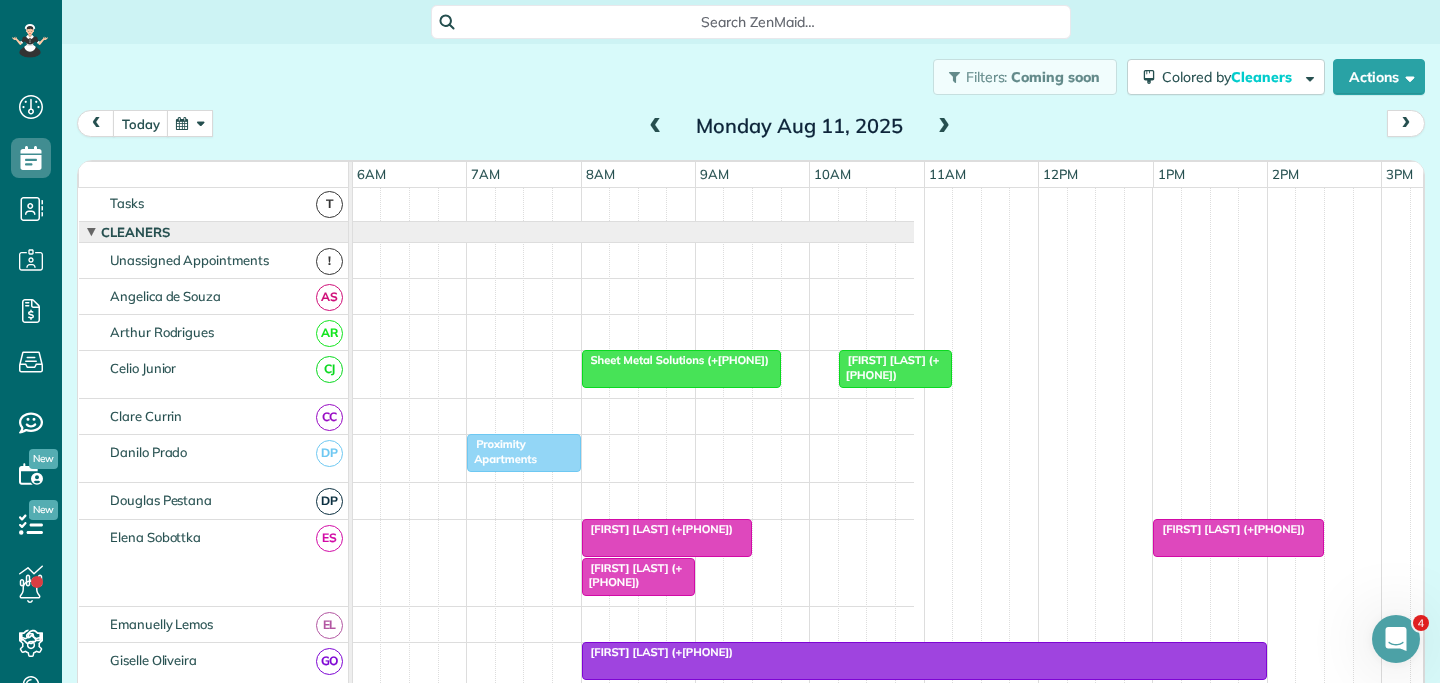 scroll, scrollTop: 80, scrollLeft: 687, axis: both 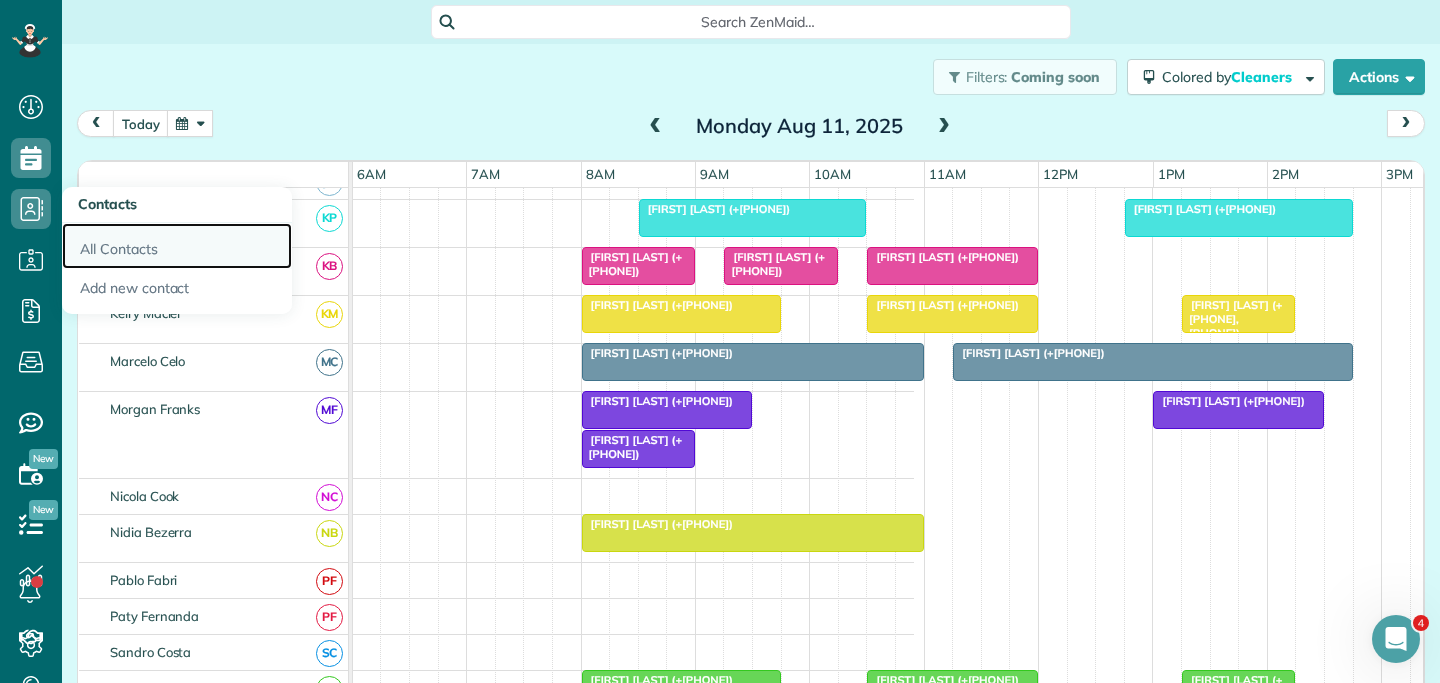 click on "All Contacts" at bounding box center [177, 246] 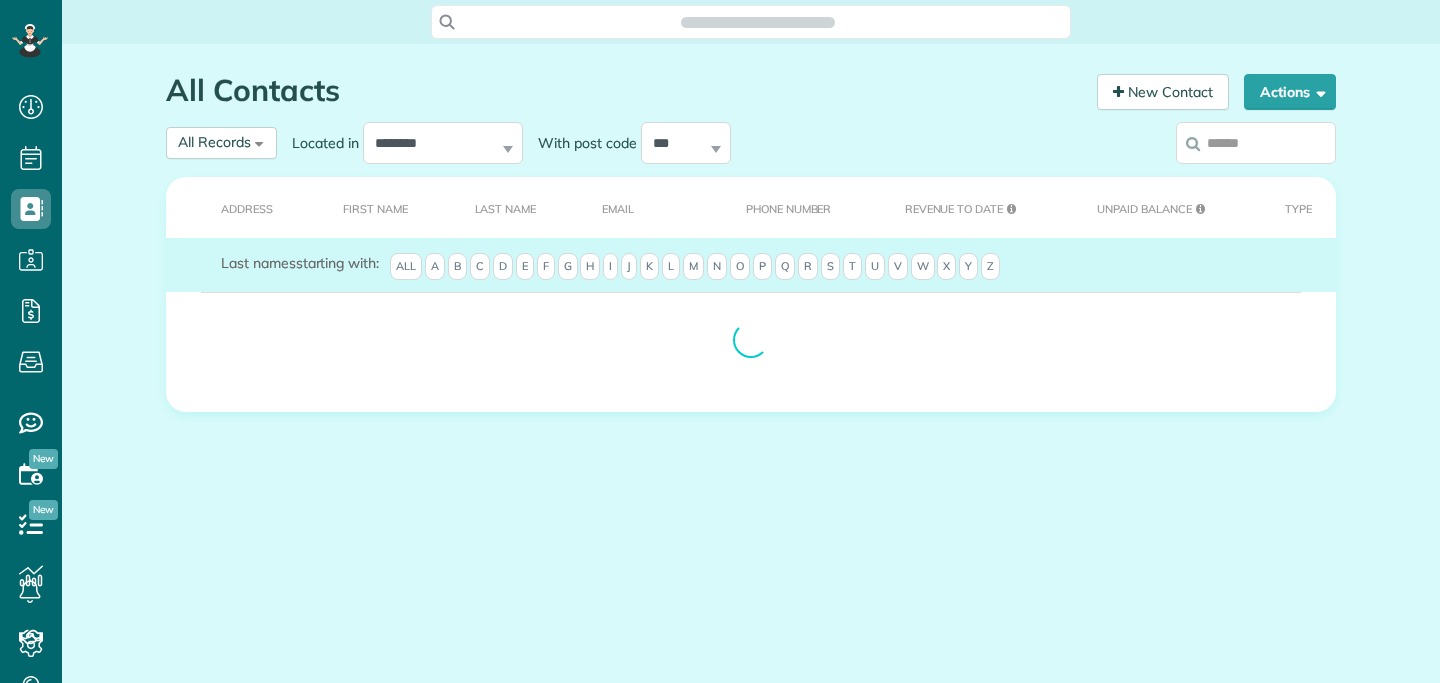 scroll, scrollTop: 0, scrollLeft: 0, axis: both 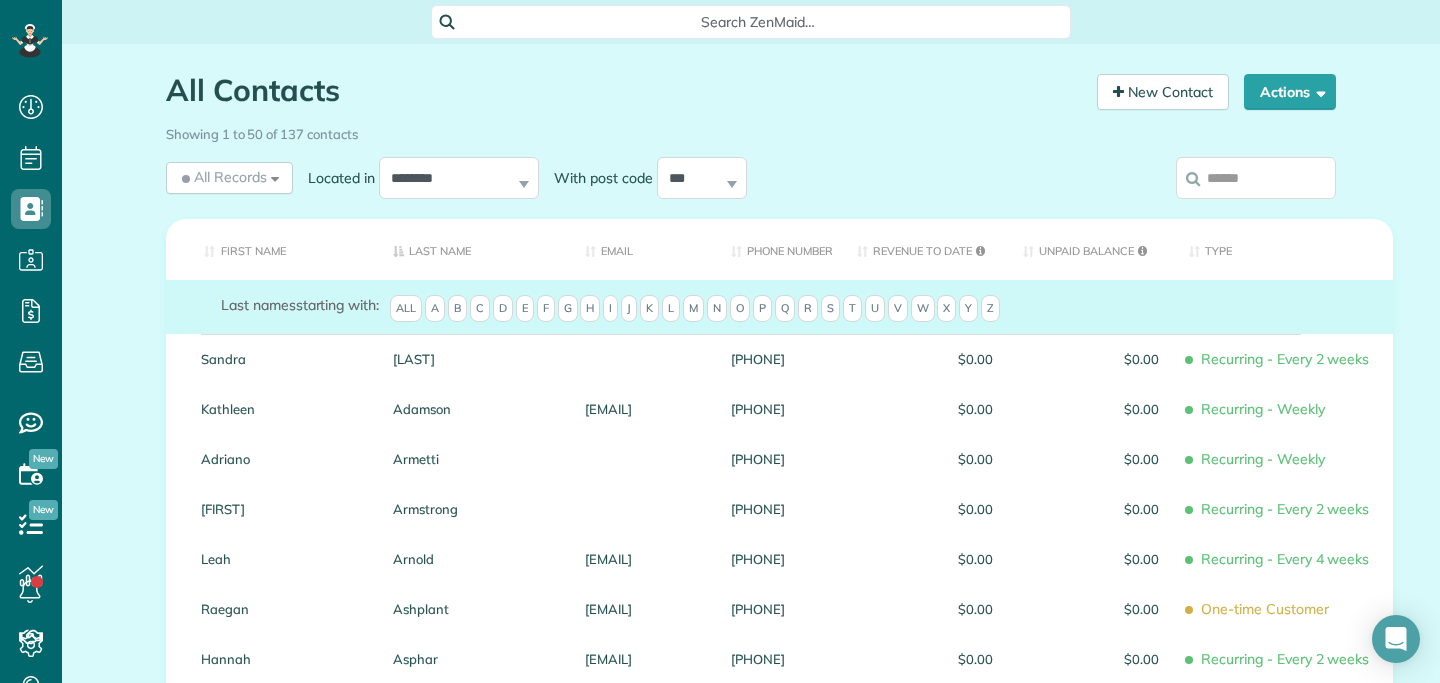 click at bounding box center [1256, 178] 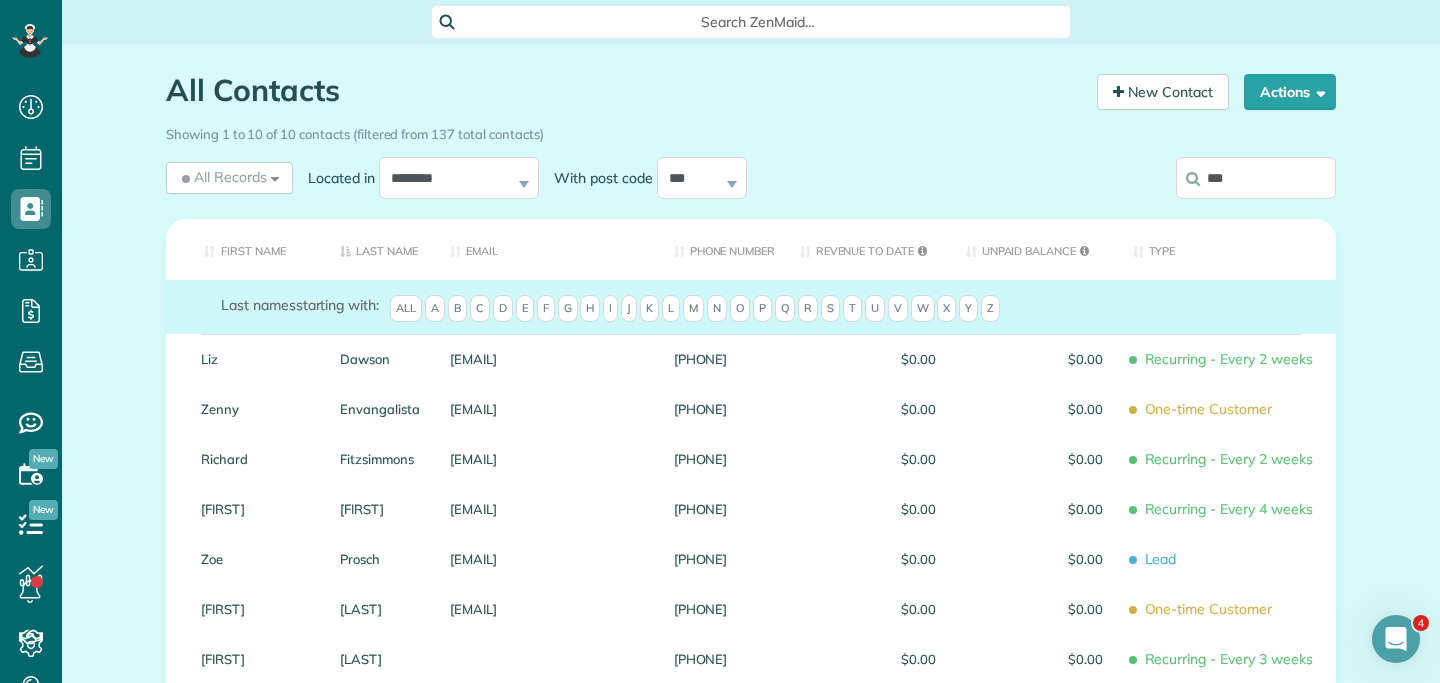 scroll, scrollTop: 0, scrollLeft: 0, axis: both 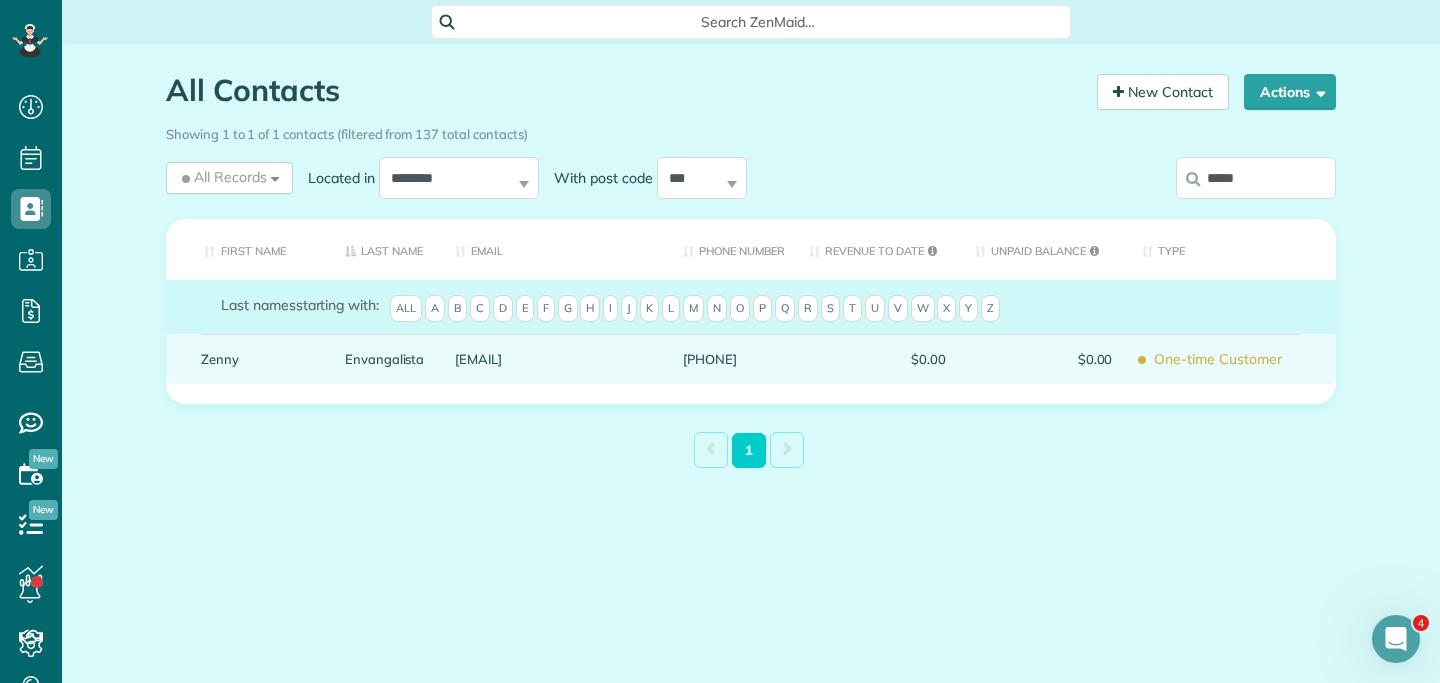 type on "*****" 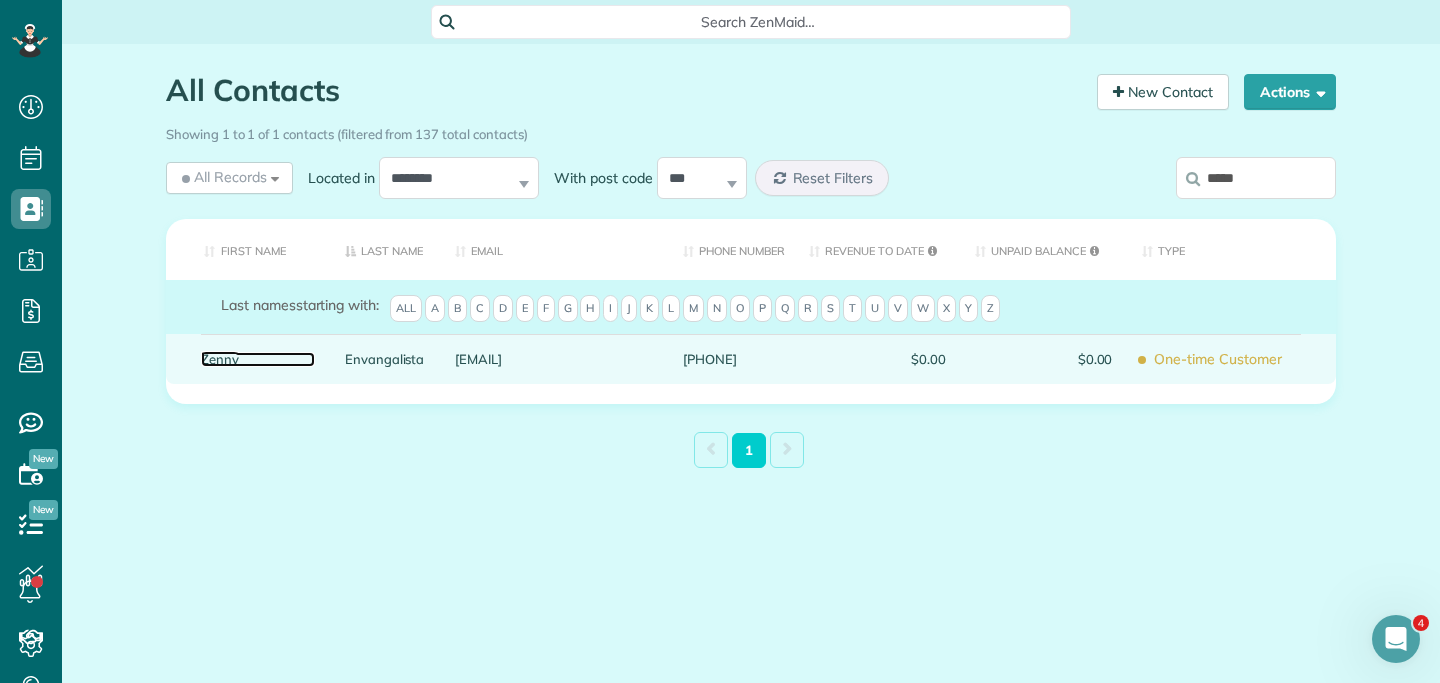 click on "Zenny" at bounding box center [258, 359] 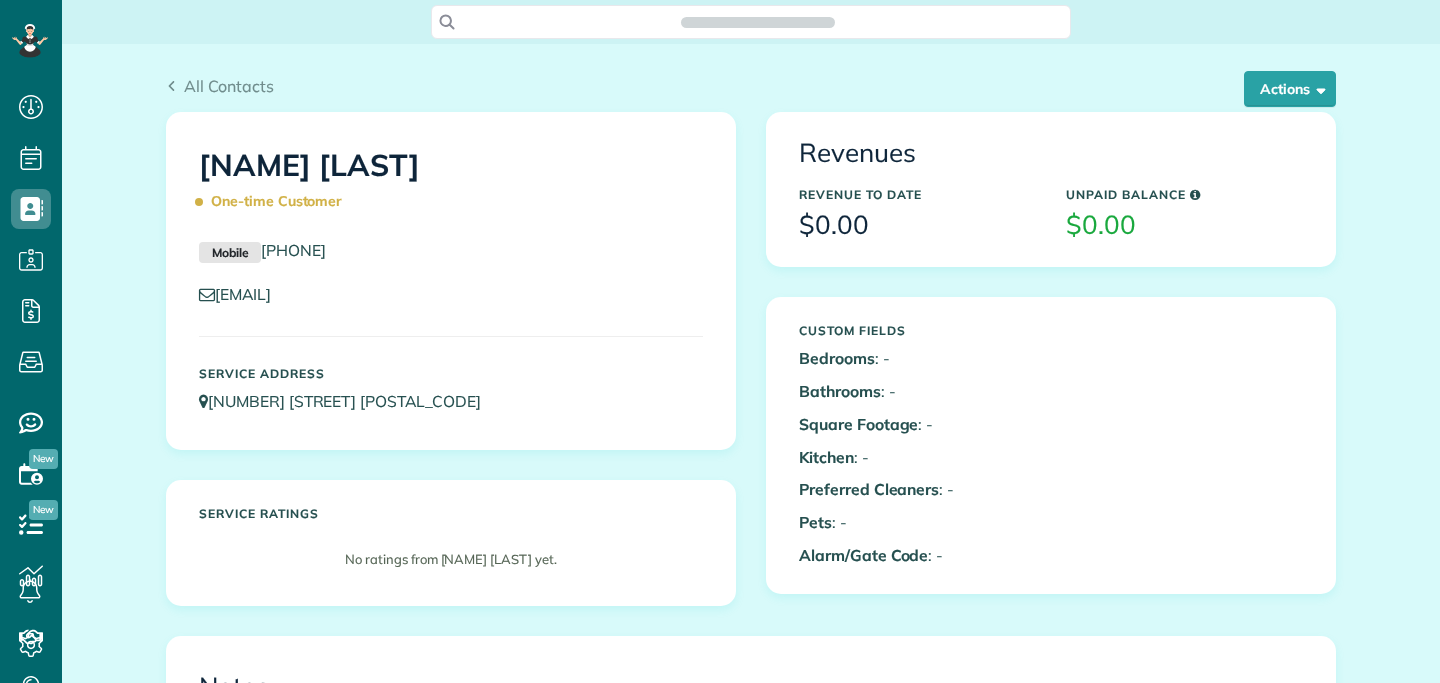 scroll, scrollTop: 0, scrollLeft: 0, axis: both 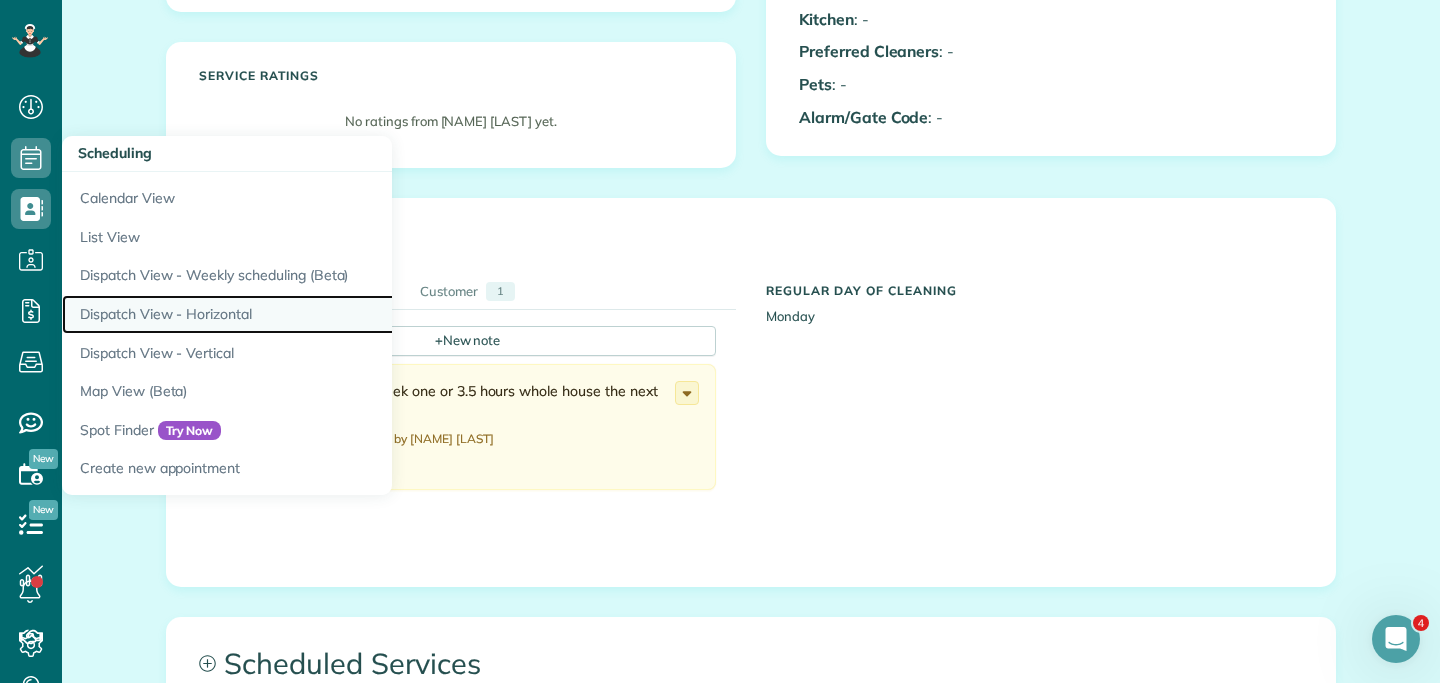 click on "Dispatch View - Horizontal" at bounding box center [312, 314] 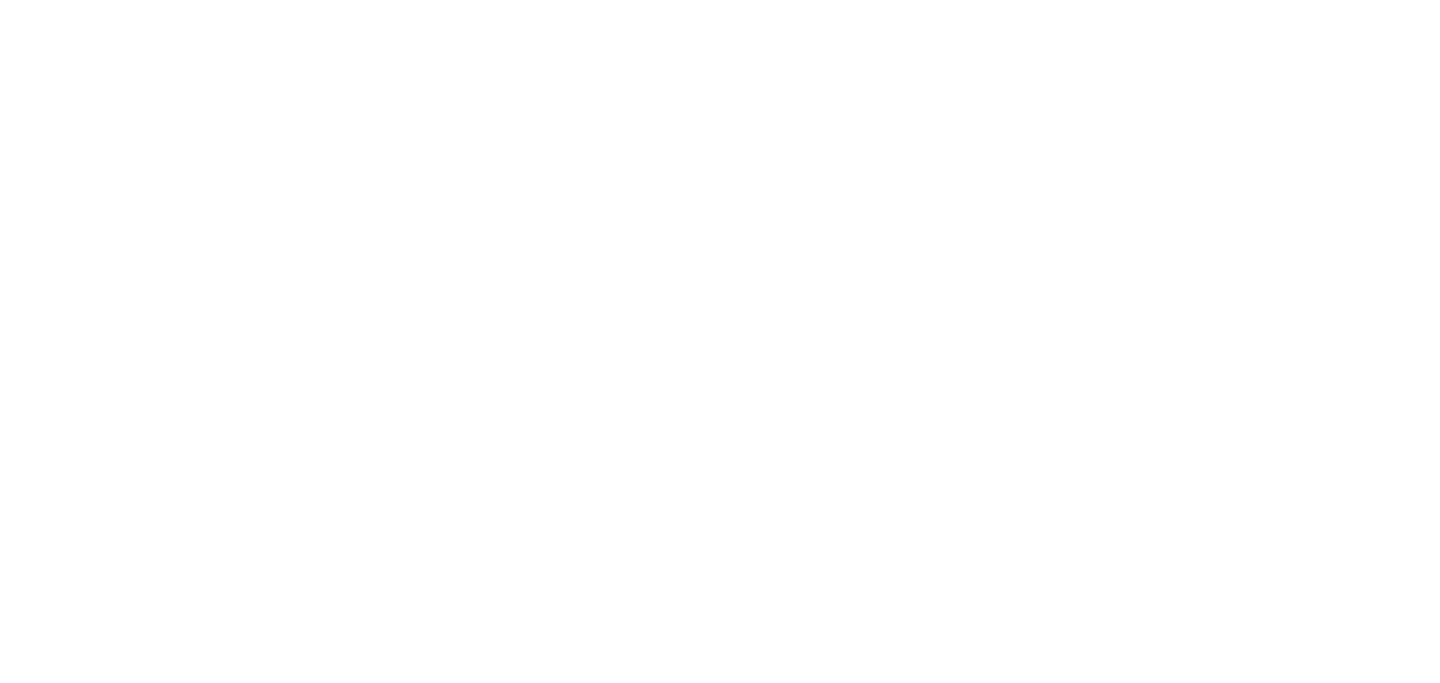 scroll, scrollTop: 0, scrollLeft: 0, axis: both 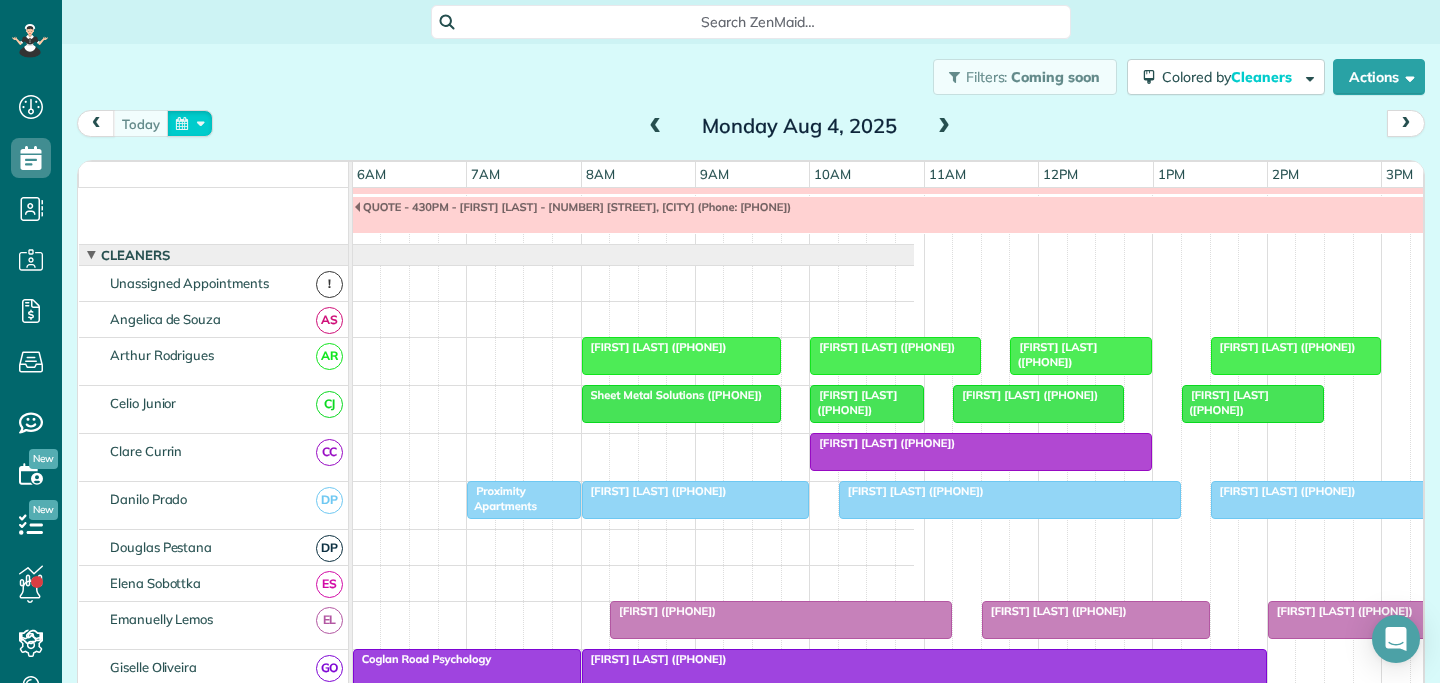 click at bounding box center (190, 123) 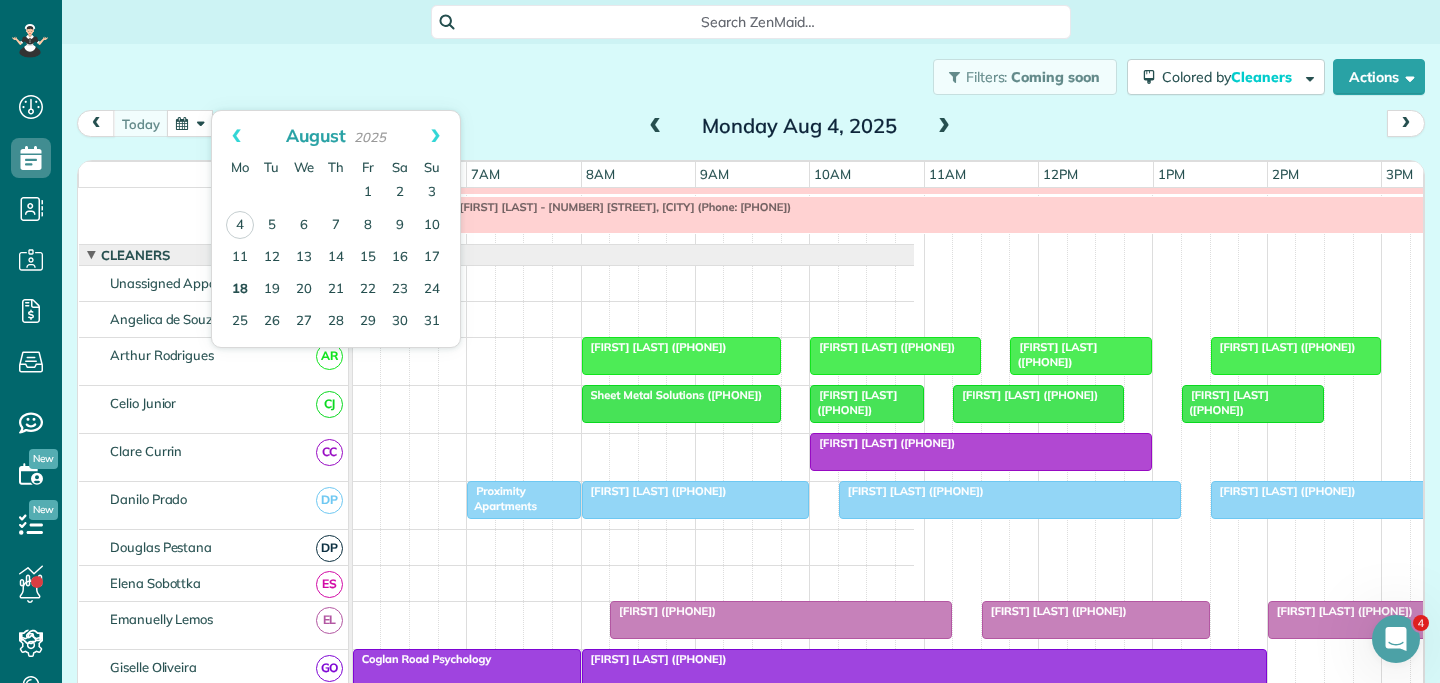 scroll, scrollTop: 0, scrollLeft: 0, axis: both 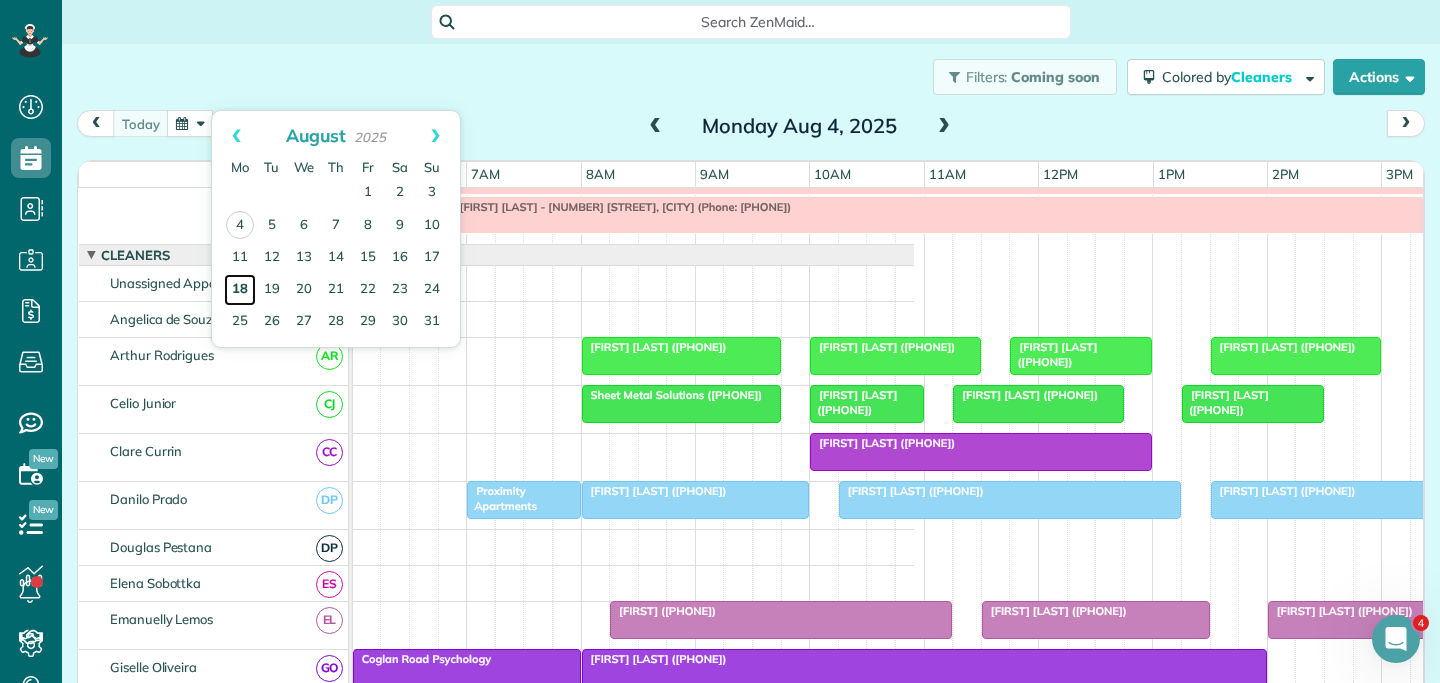 click on "18" at bounding box center [240, 290] 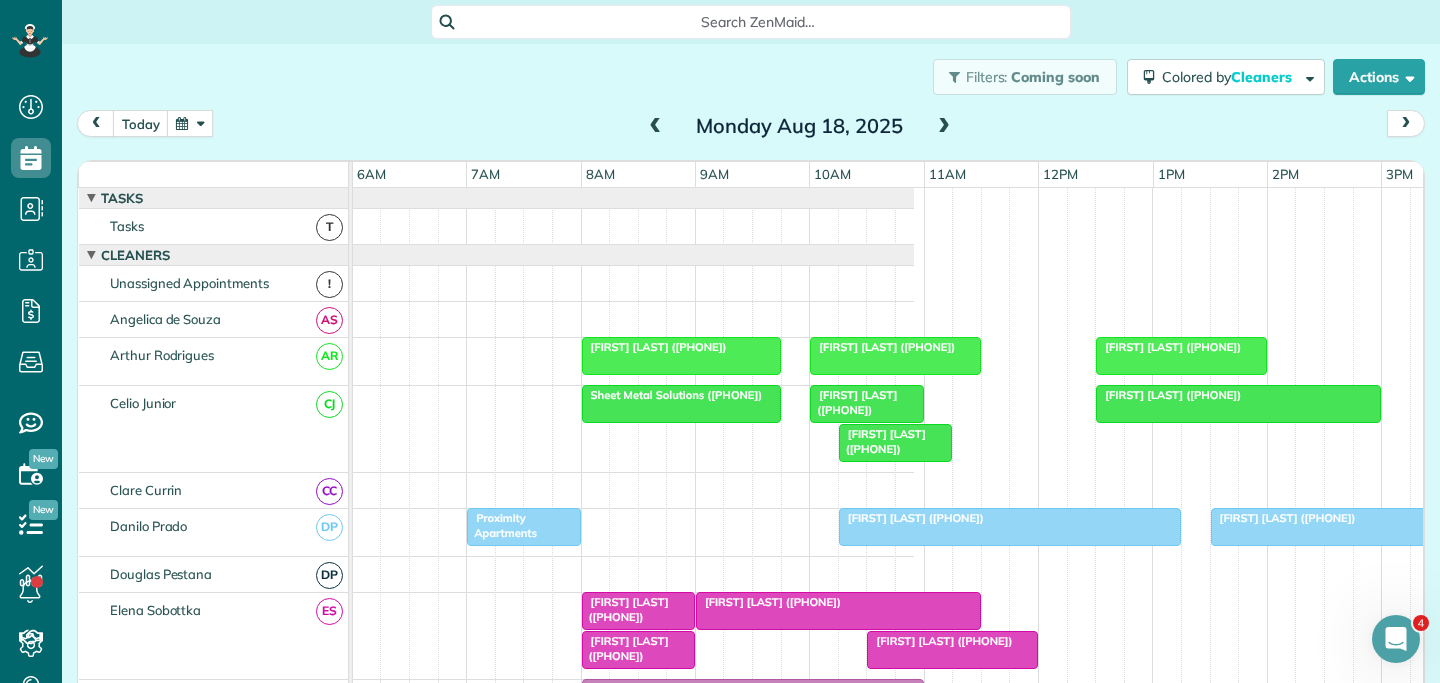 scroll, scrollTop: 99, scrollLeft: 687, axis: both 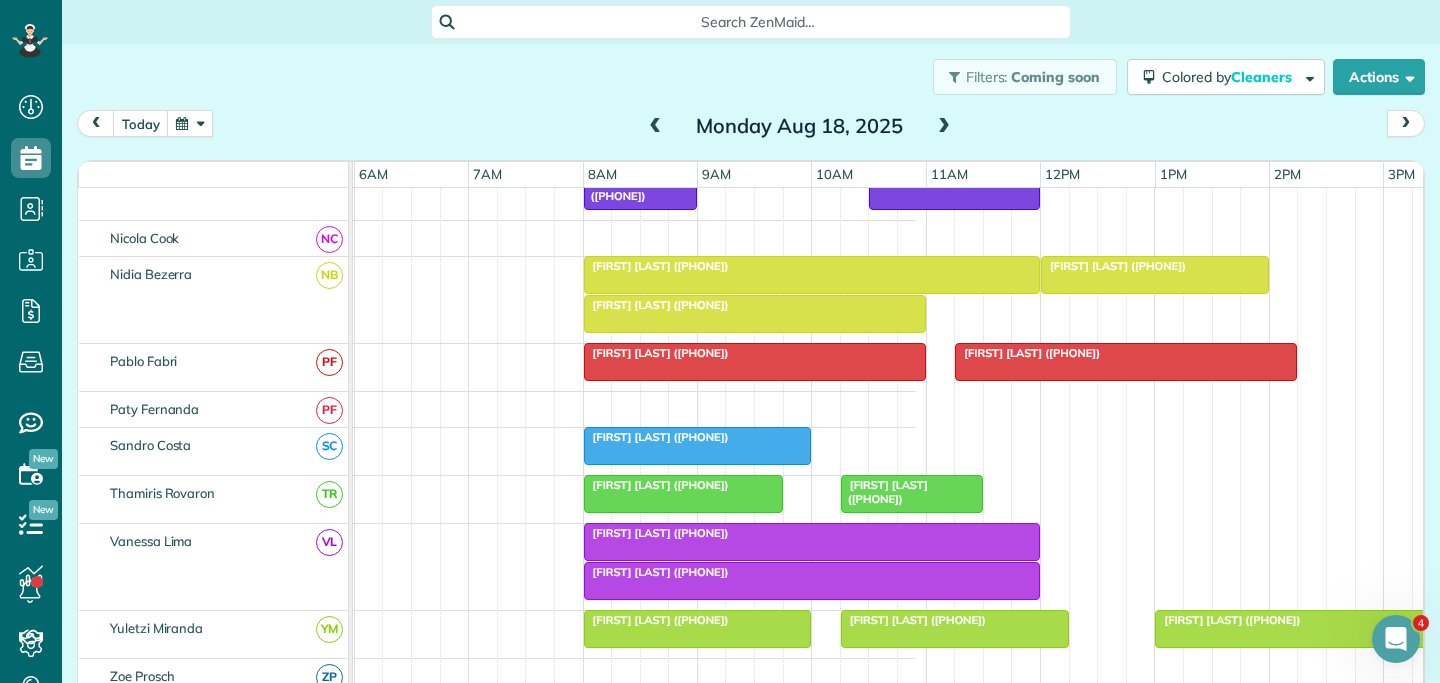 click on "[FIRST] [LAST] (+[PHONE])" at bounding box center (656, 572) 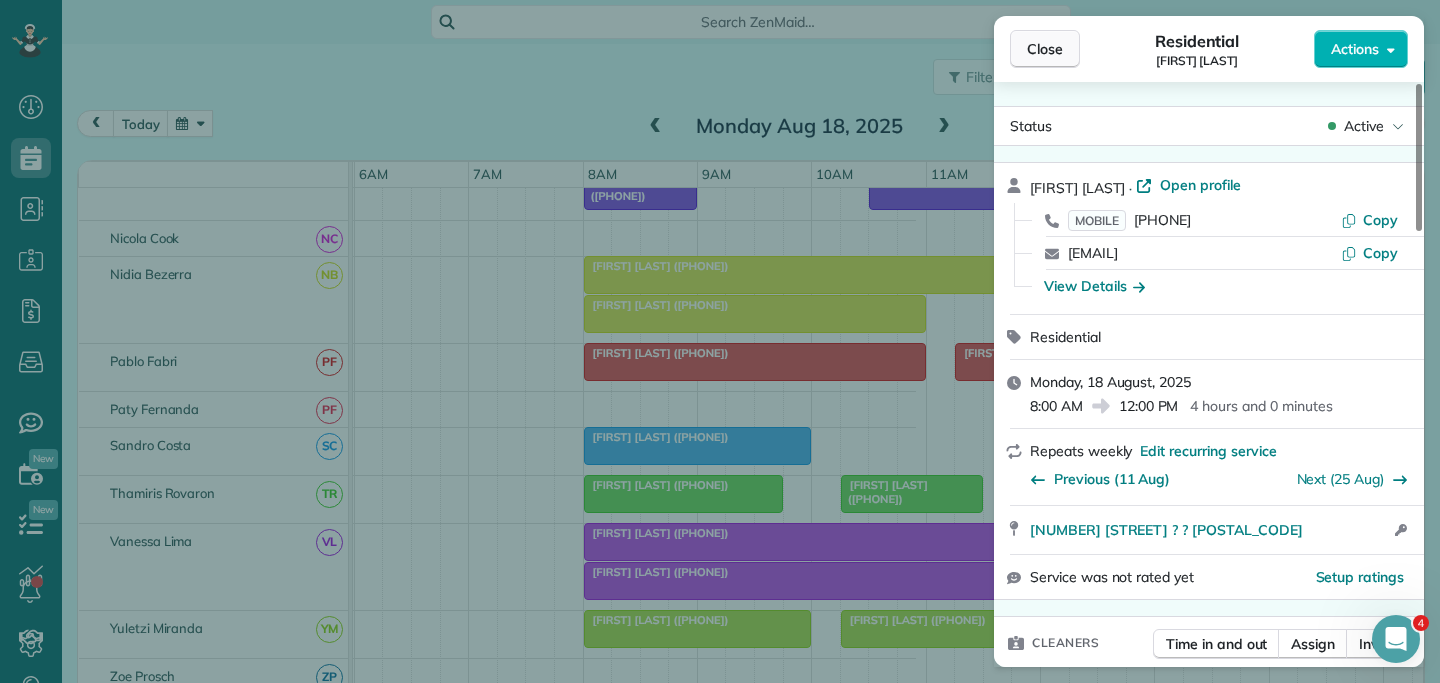 click on "Close" at bounding box center [1045, 49] 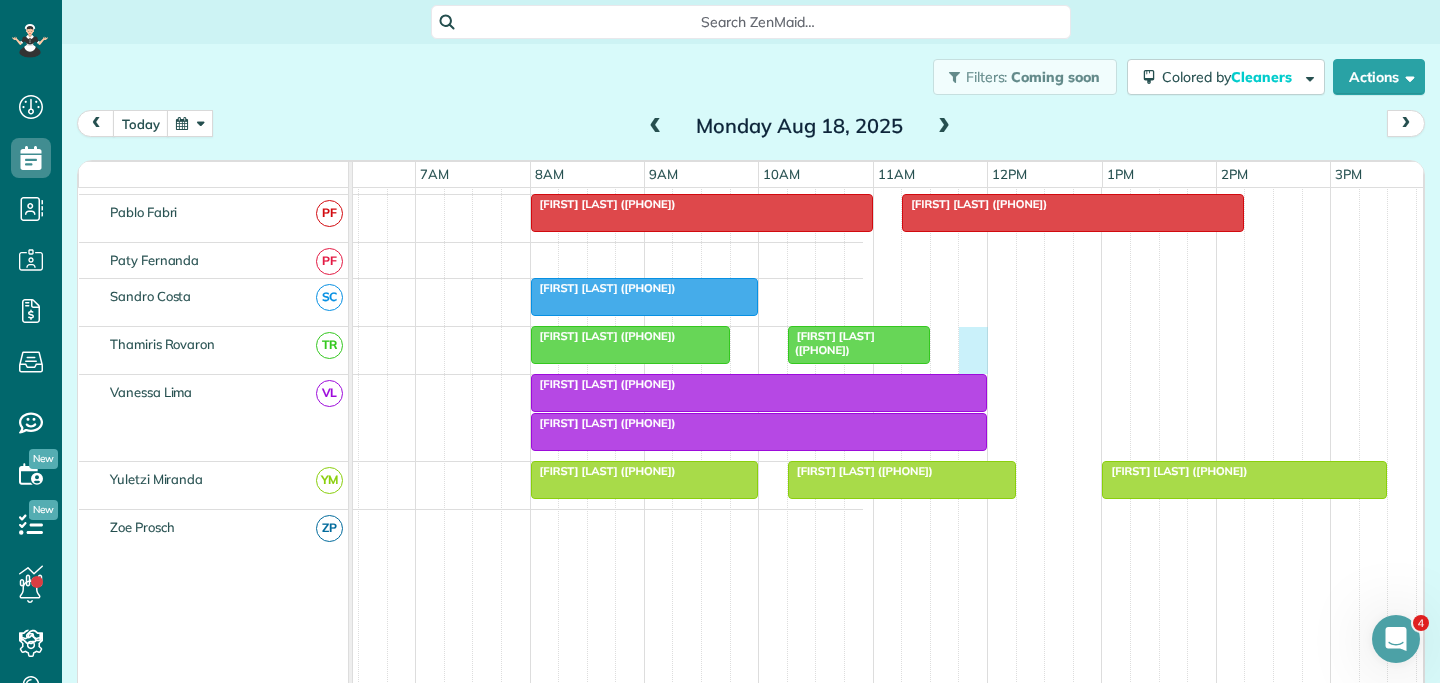 click on "[FIRST] [LAST] (+[PHONE]) [FIRST] [LAST] (+[PHONE]) [FIRST] [LAST] (+[PHONE]) Sheet Metal Solutions (+[PHONE]) [FIRST] [LAST] (+[PHONE]) [FIRST] [LAST] (+[PHONE]) [FIRST] [LAST] (+[PHONE]) Proximity Apartments [FIRST] [LAST] (+[PHONE]) [FIRST] [LAST] (+[PHONE]) [FIRST] [LAST] (+[PHONE]) [FIRST] [LAST] (+[PHONE]) [FIRST] [LAST] (+[PHONE]) [FIRST] [LAST] (+[PHONE]) [FIRST] (+[PHONE]) [FIRST] [LAST] (+[PHONE]) Coglan Road Psychology Sheet Metal Solutions (+[PHONE]) [FIRST] [LAST] (+[PHONE]) [FIRST] [LAST] (+[PHONE]) [FIRST] [LAST] (+[PHONE]) [FIRST] [LAST] (+[PHONE]) [FIRST] [LAST] (+[PHONE], +[PHONE]) [FIRST] [LAST] (+[PHONE]) [FIRST] [LAST] (+[PHONE]) [FIRST] [LAST] (+[PHONE]) [FIRST] [LAST] (+[PHONE]) [FIRST] [LAST] (+[PHONE]) [FIRST] & [FIRST] [LAST] (+[PHONE])" at bounding box center (239, -161) 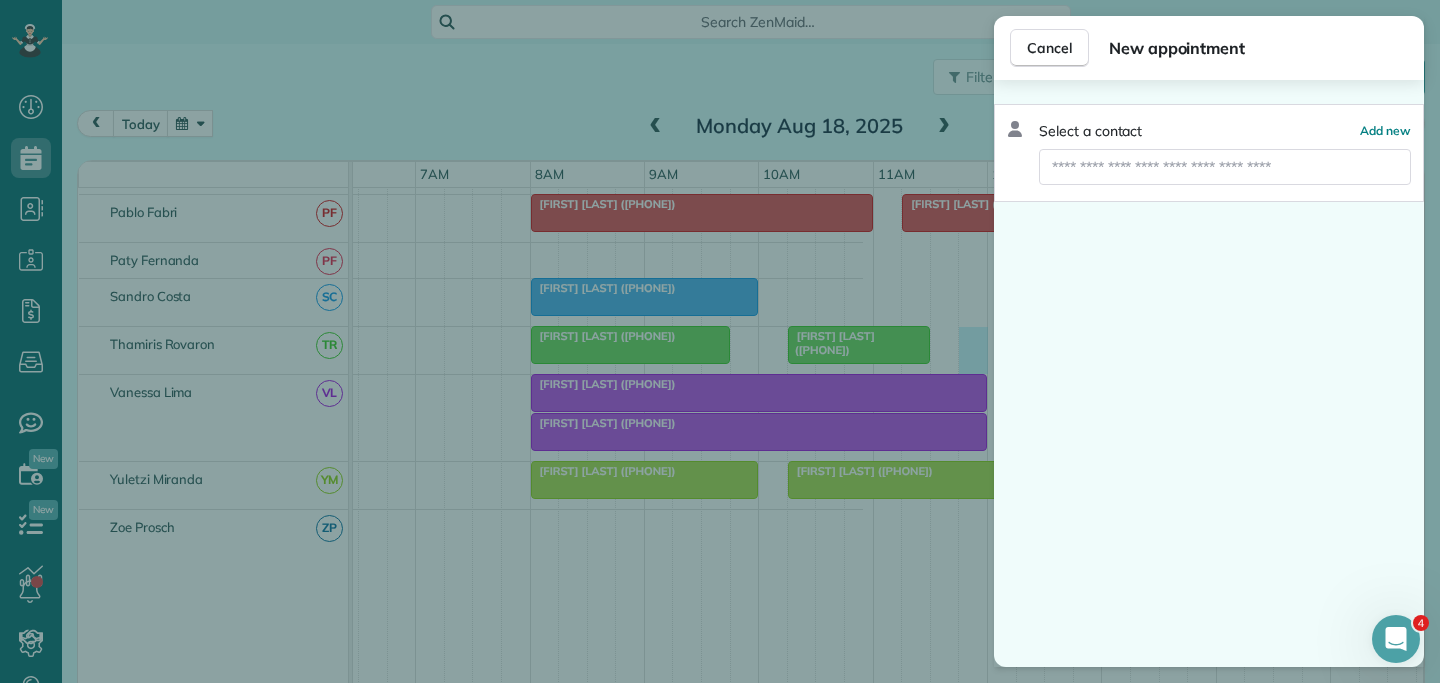 click on "Cancel New appointment Select a contact Add new" at bounding box center (720, 341) 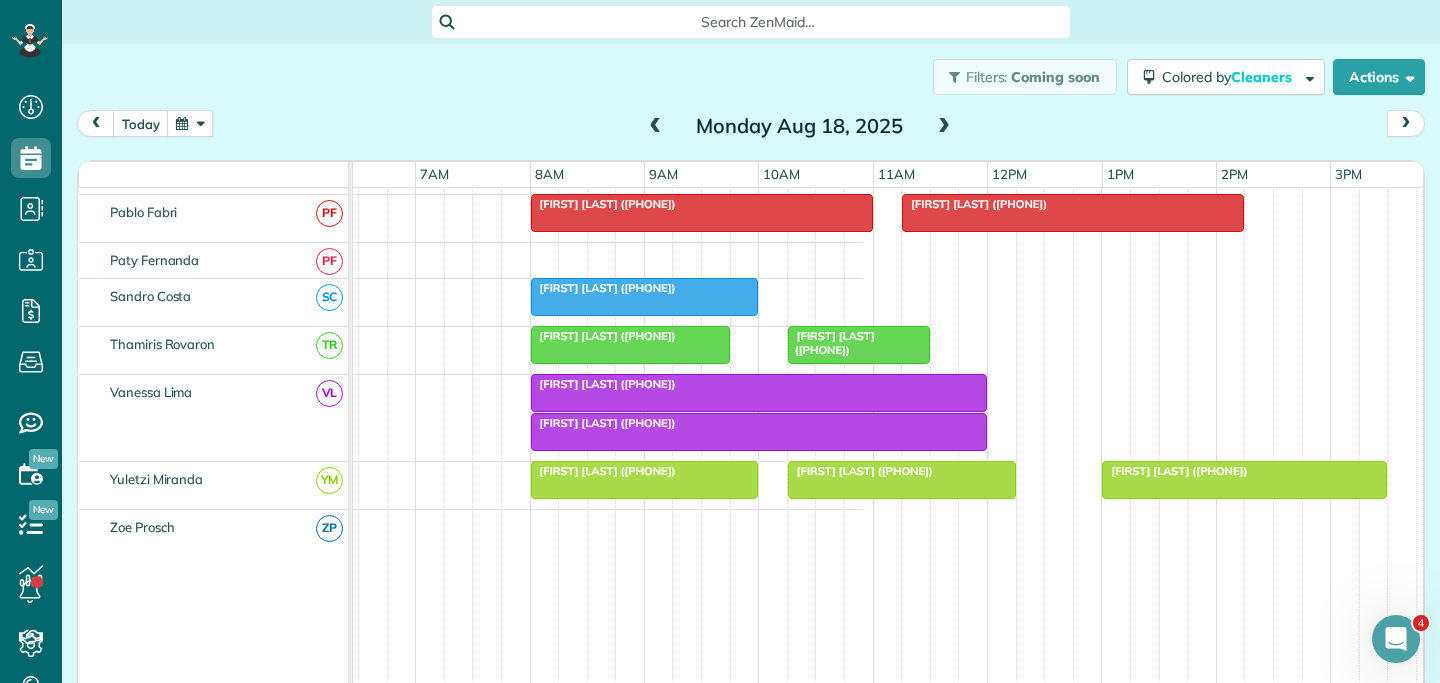 click at bounding box center [190, 123] 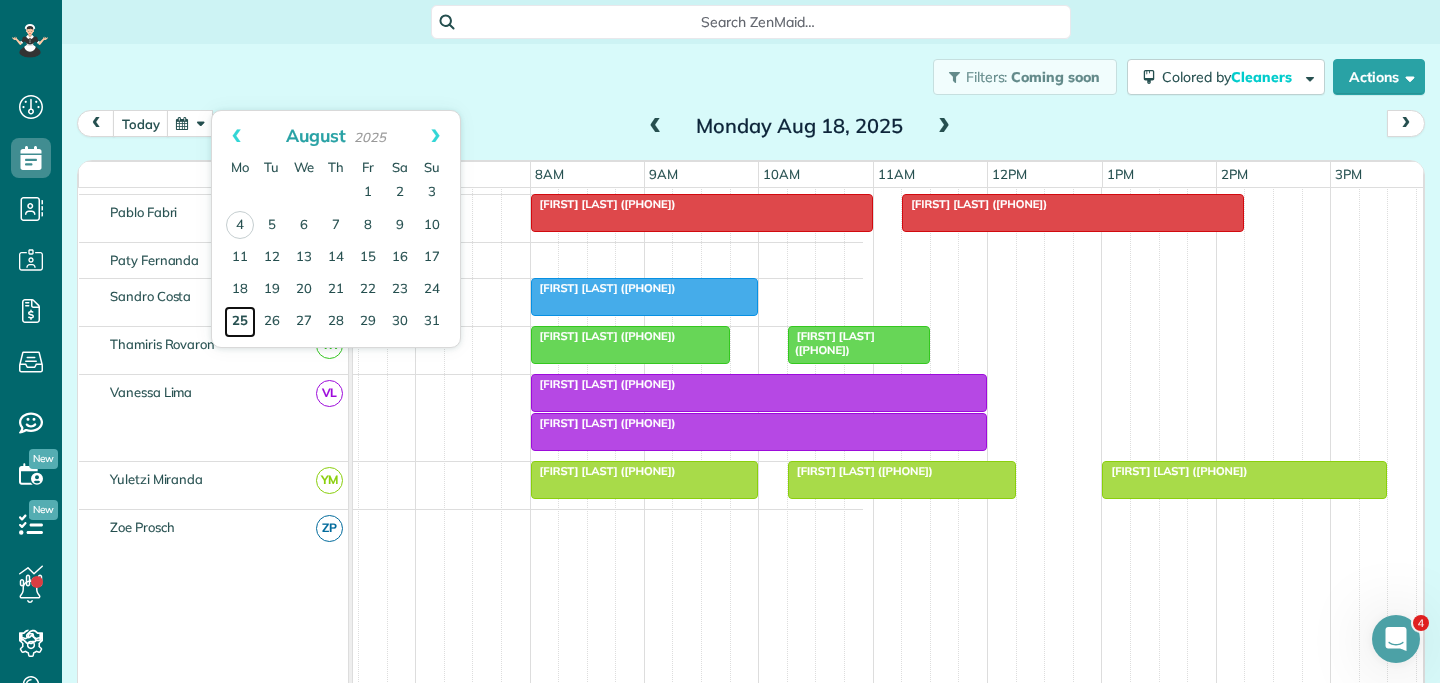 click on "25" at bounding box center [240, 322] 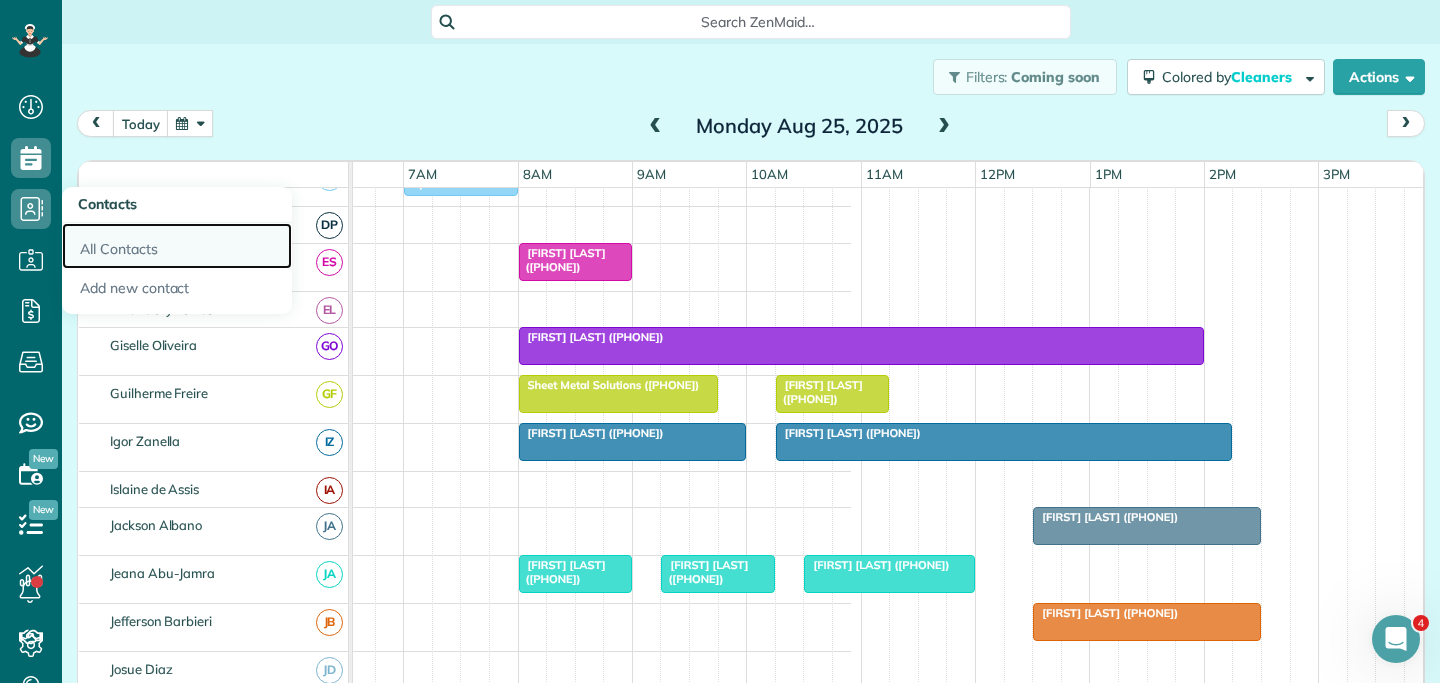 click on "All Contacts" at bounding box center (177, 246) 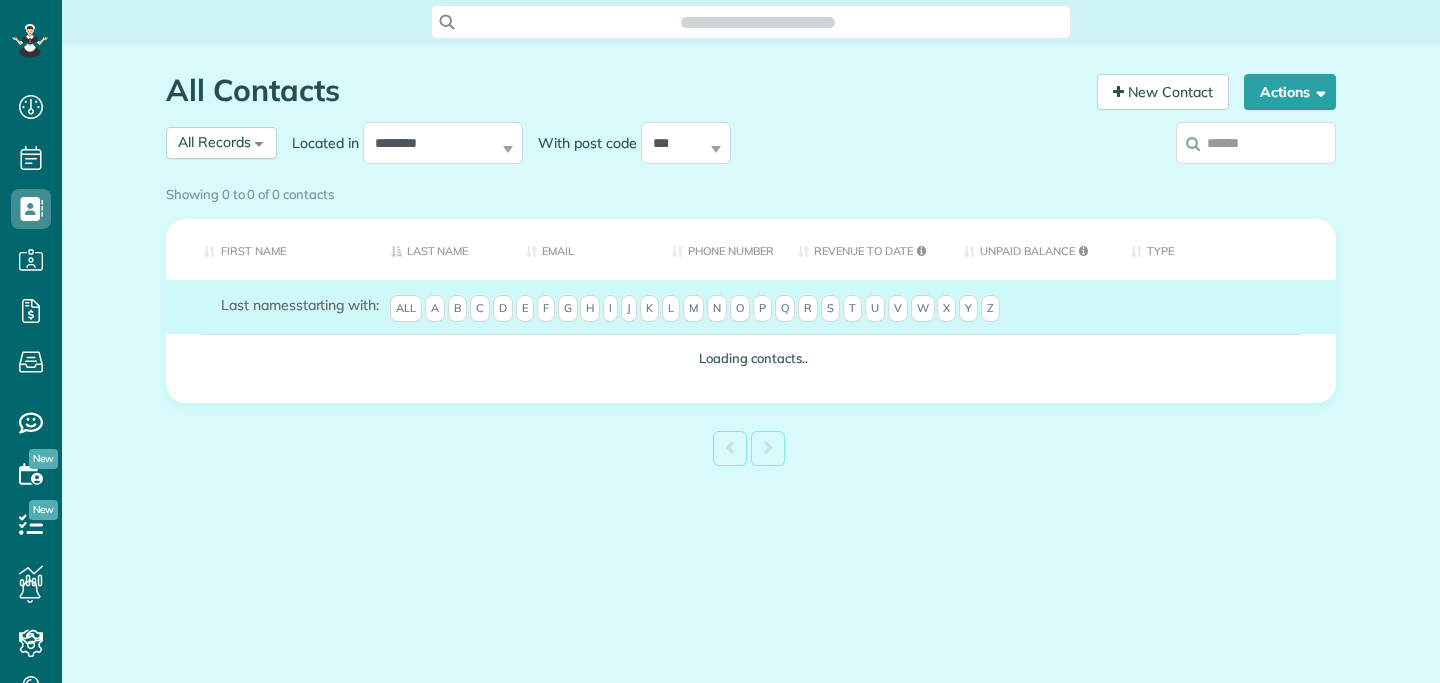scroll, scrollTop: 0, scrollLeft: 0, axis: both 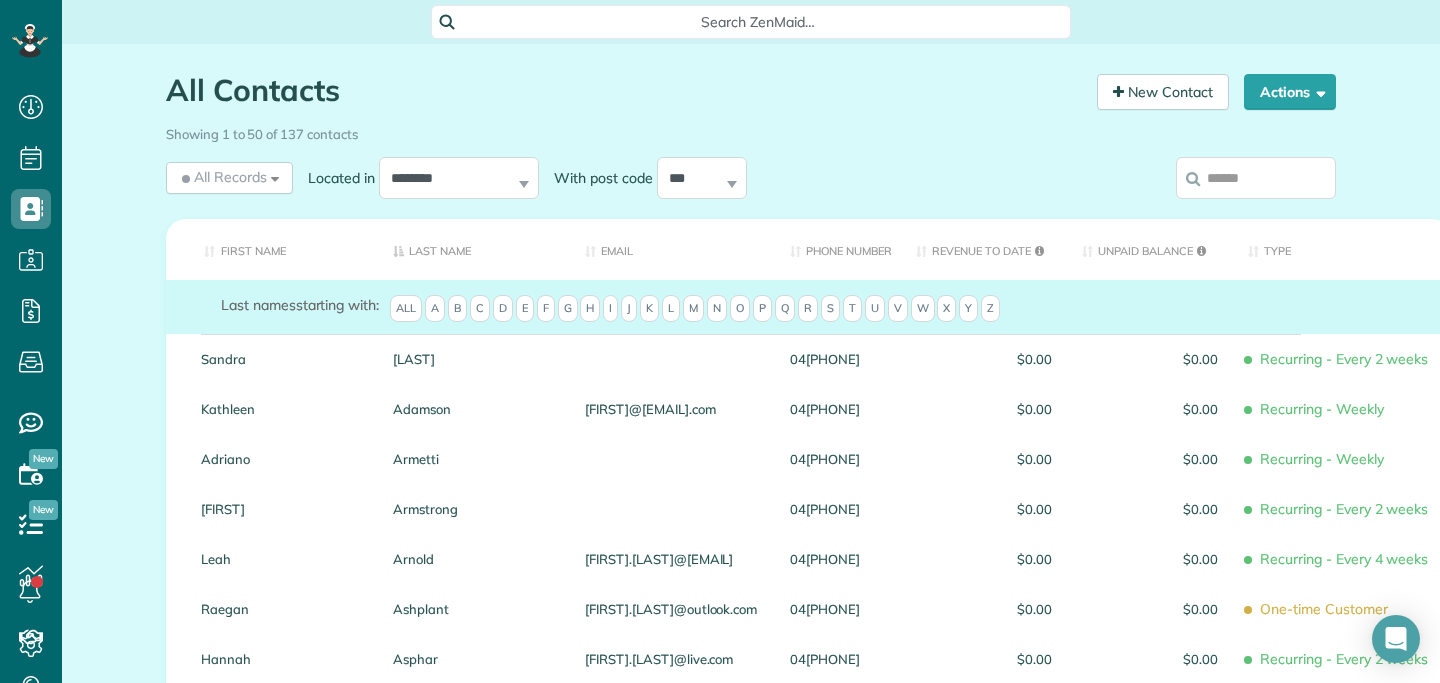 click at bounding box center (1256, 178) 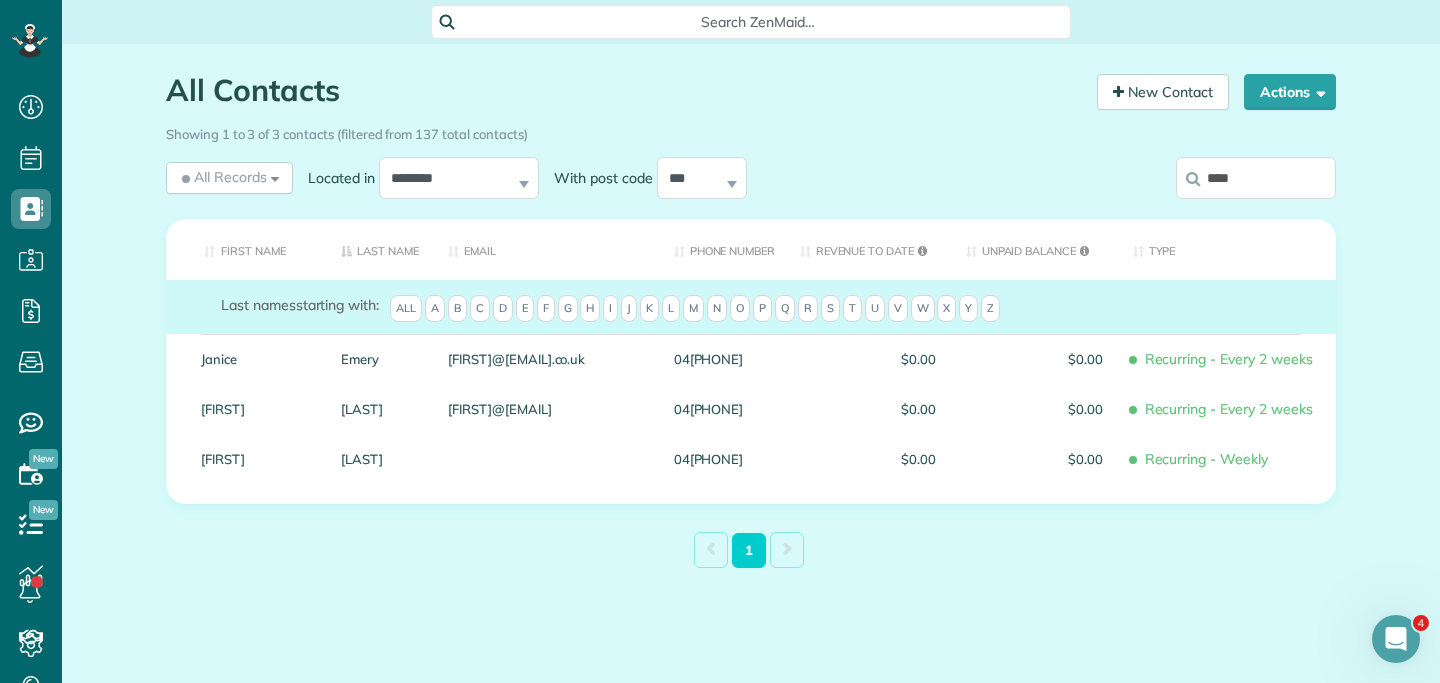 scroll, scrollTop: 0, scrollLeft: 0, axis: both 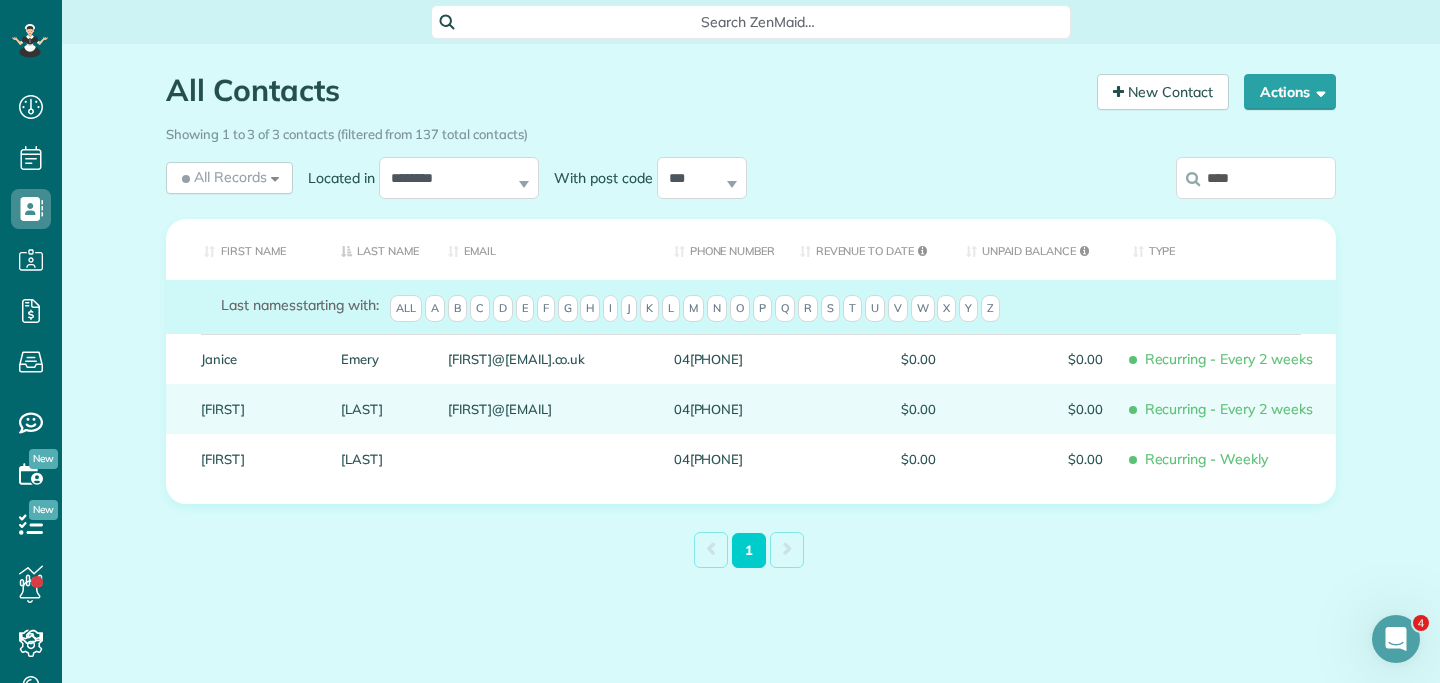 type on "****" 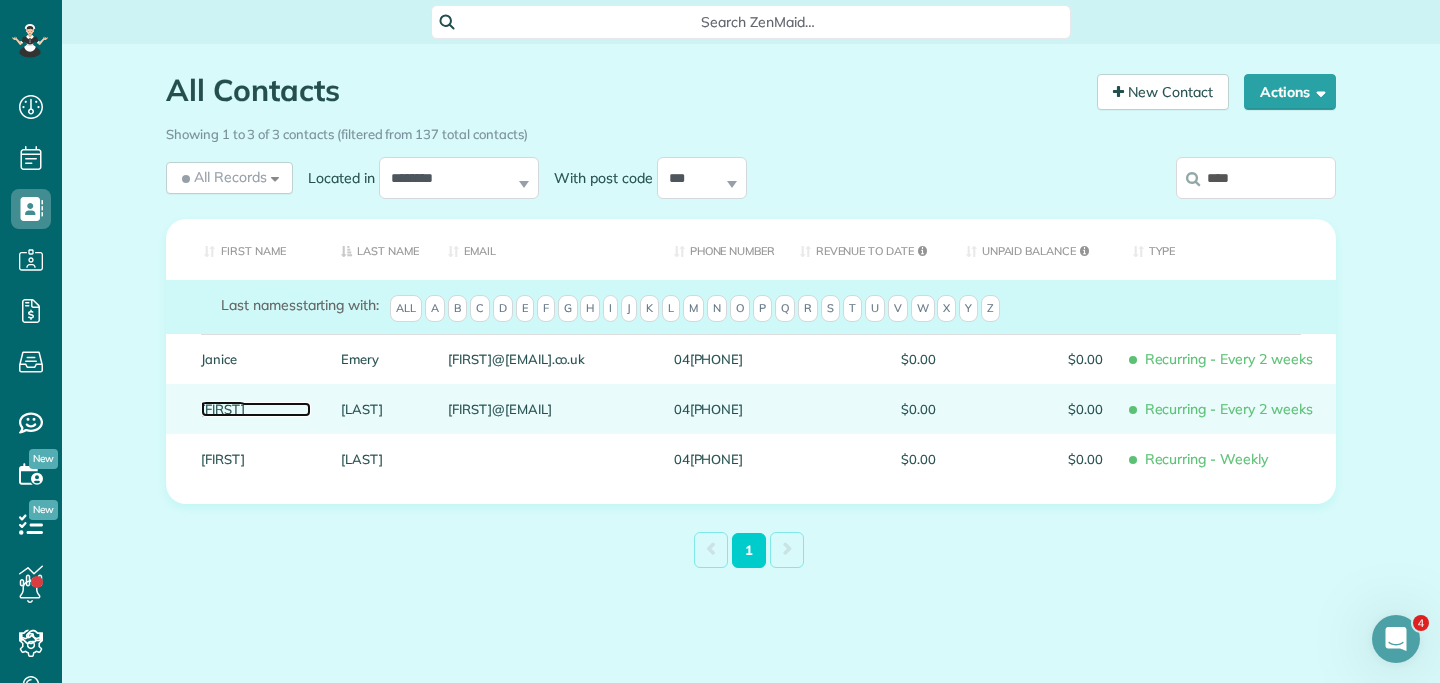 click on "Amarah" at bounding box center (256, 409) 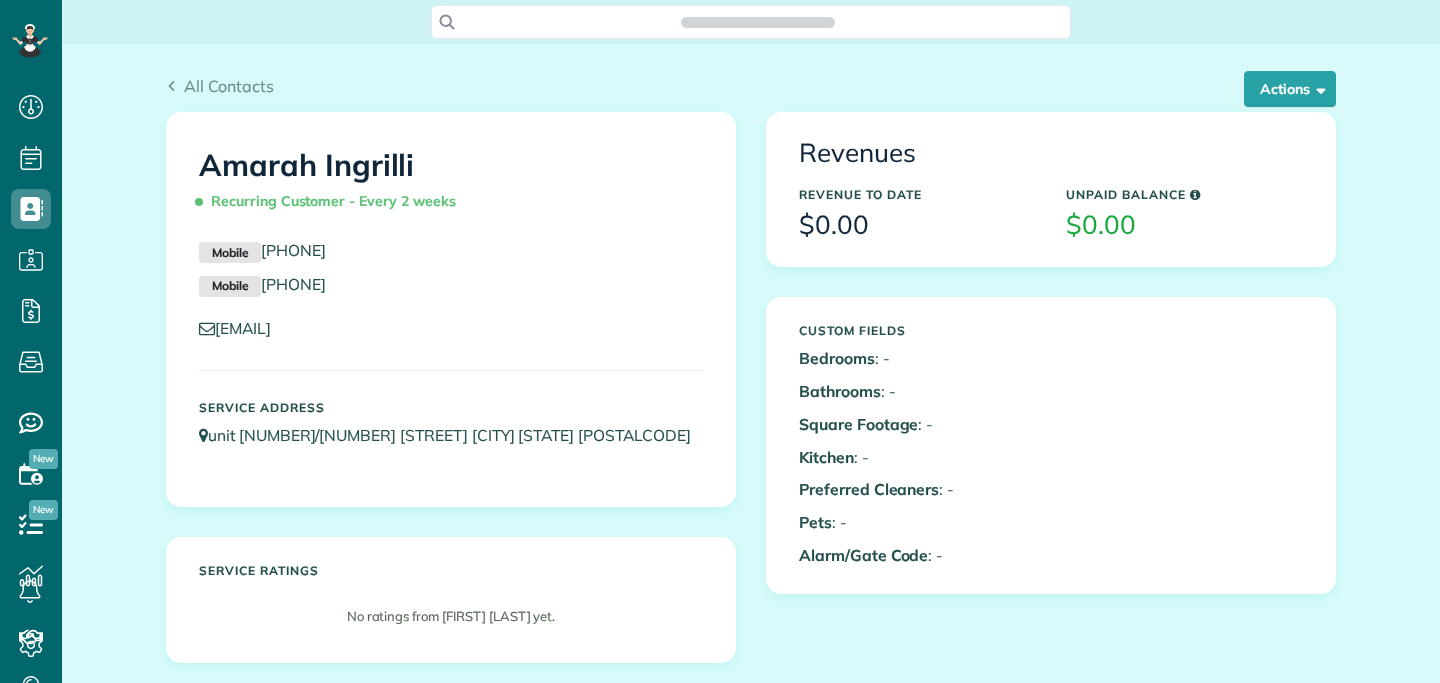 scroll, scrollTop: 0, scrollLeft: 0, axis: both 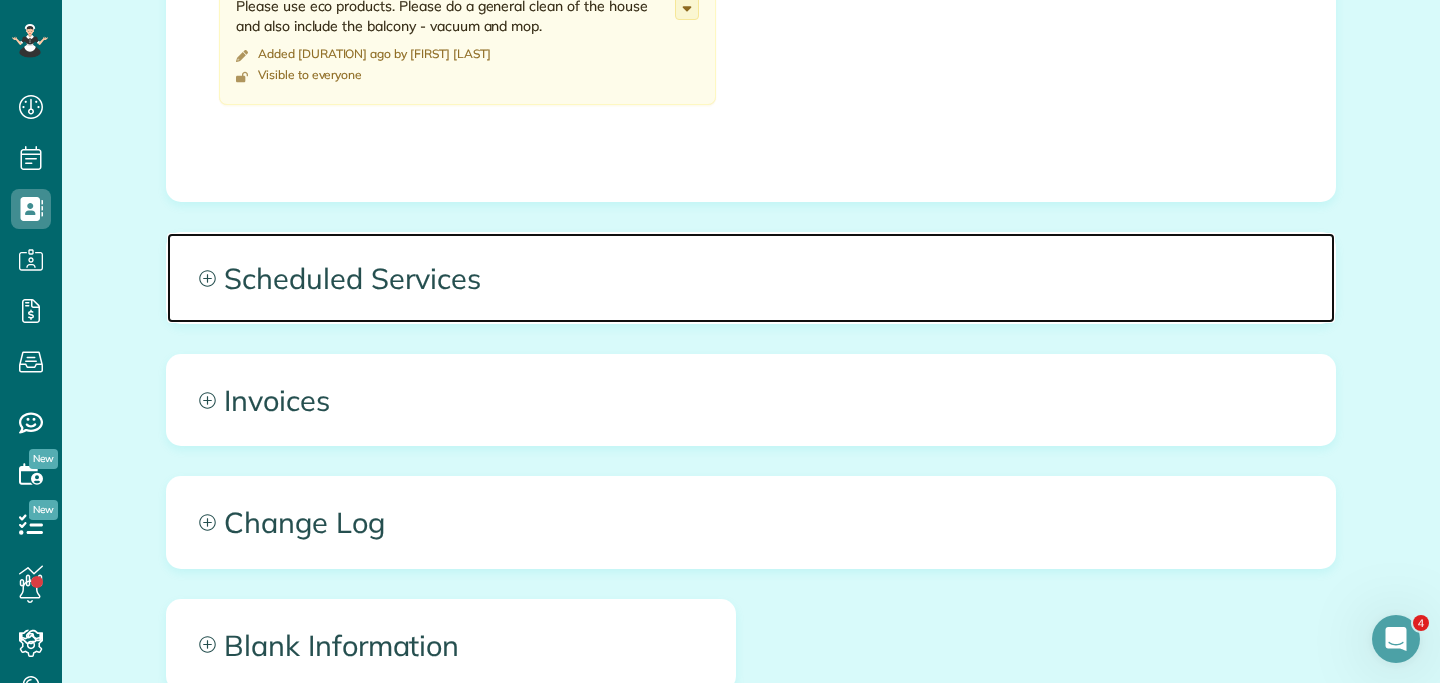 click 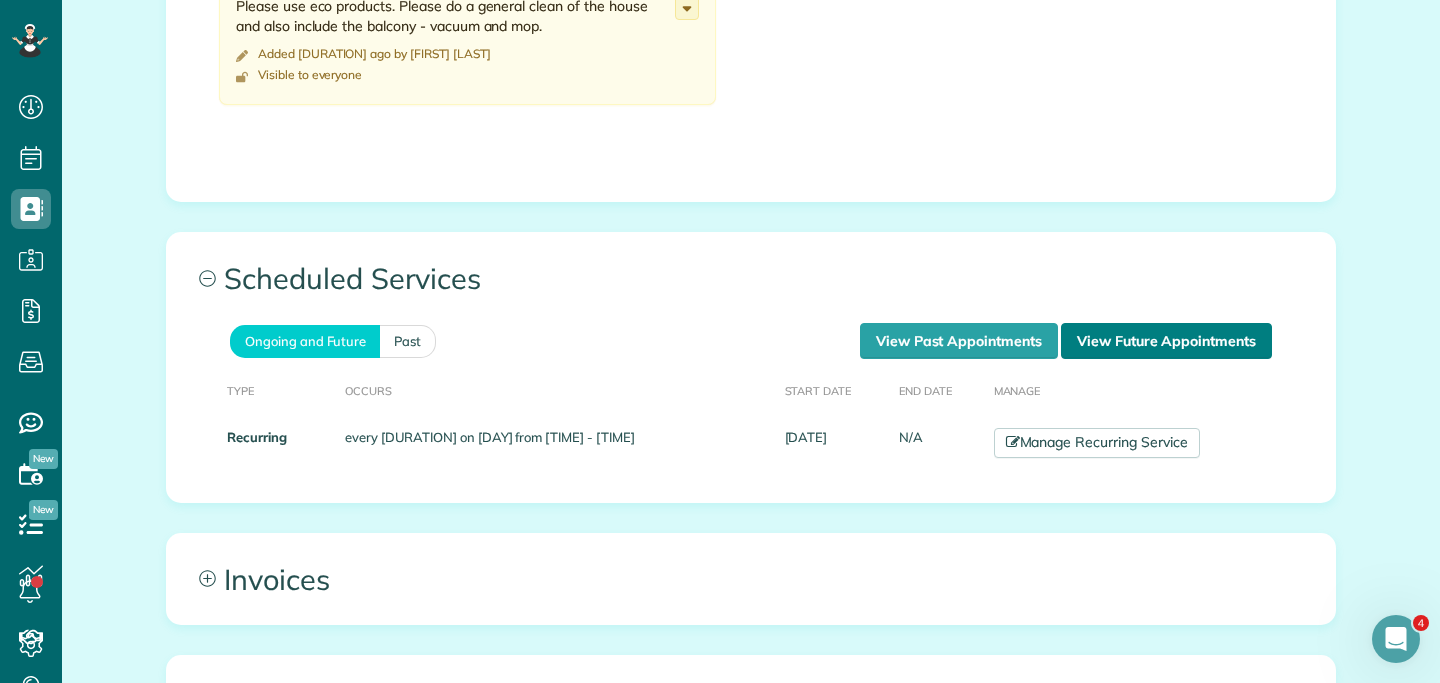 click on "View Future Appointments" at bounding box center (1166, 341) 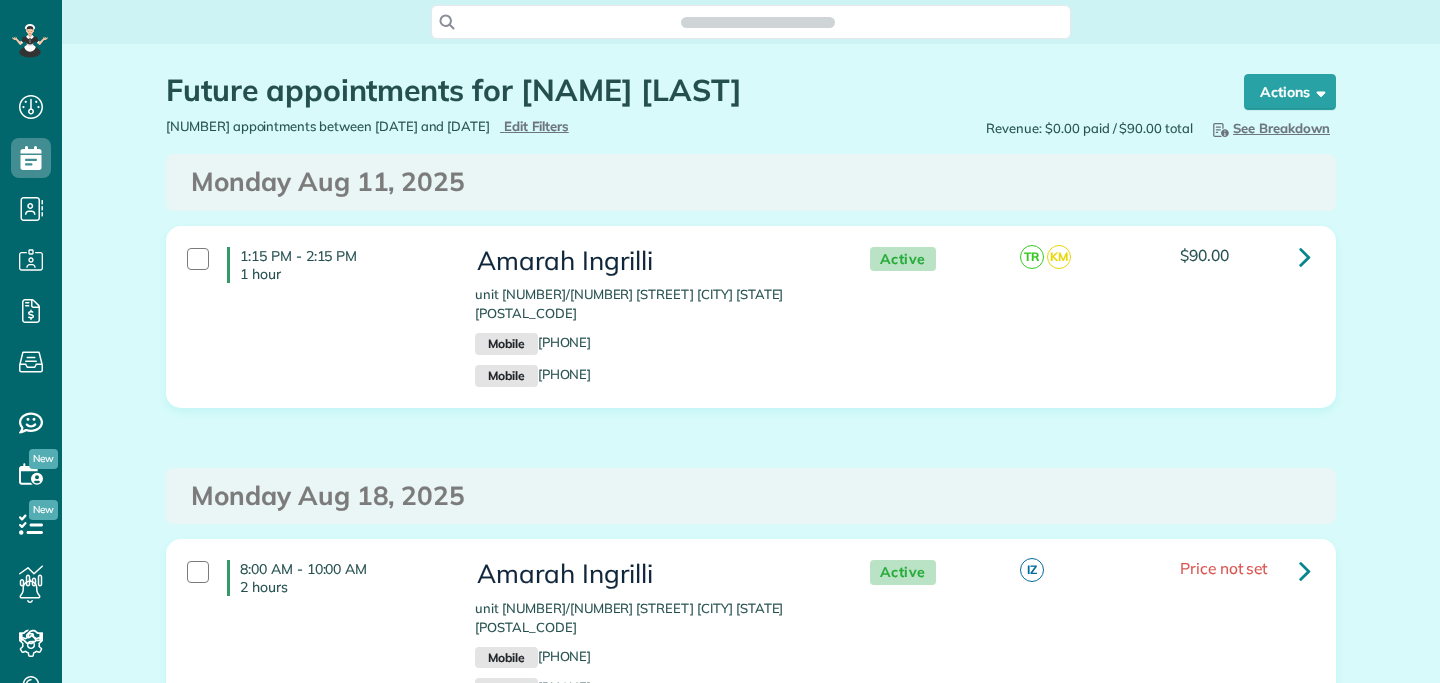 scroll, scrollTop: 0, scrollLeft: 0, axis: both 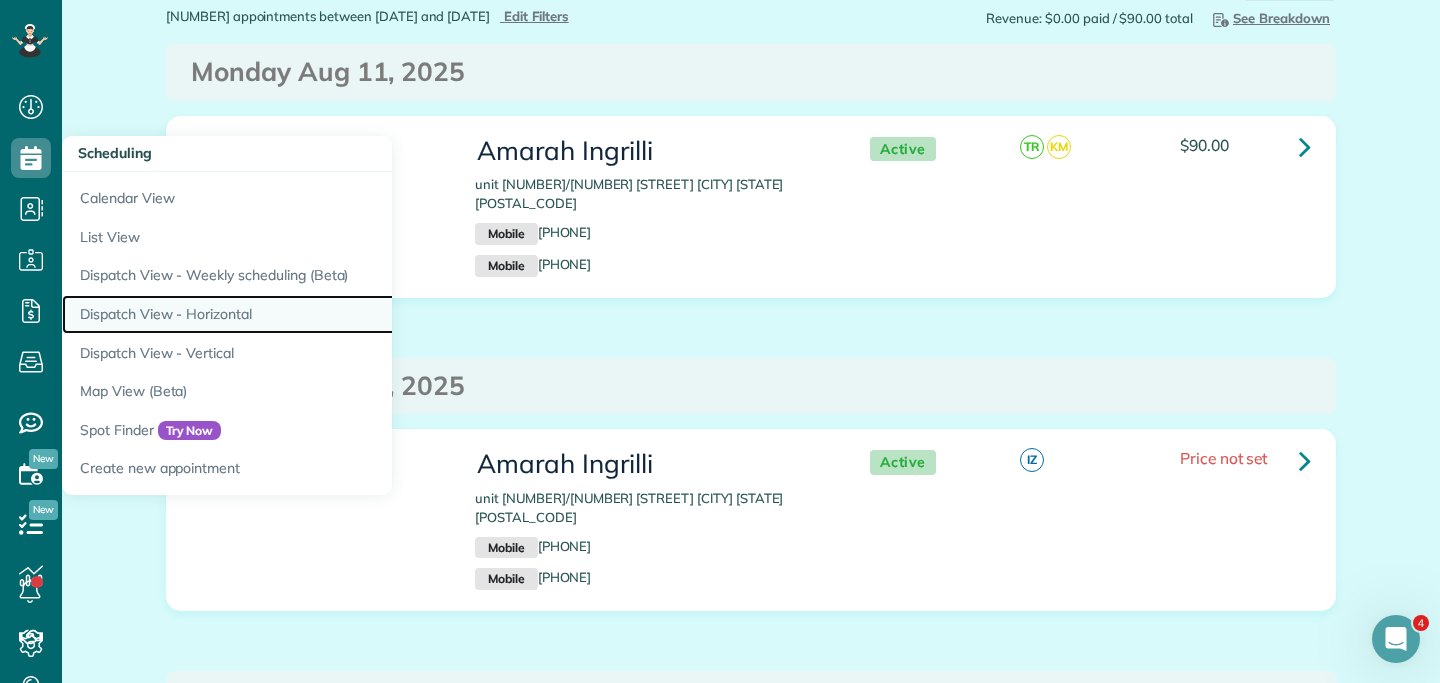 click on "Dispatch View - Horizontal" at bounding box center [312, 314] 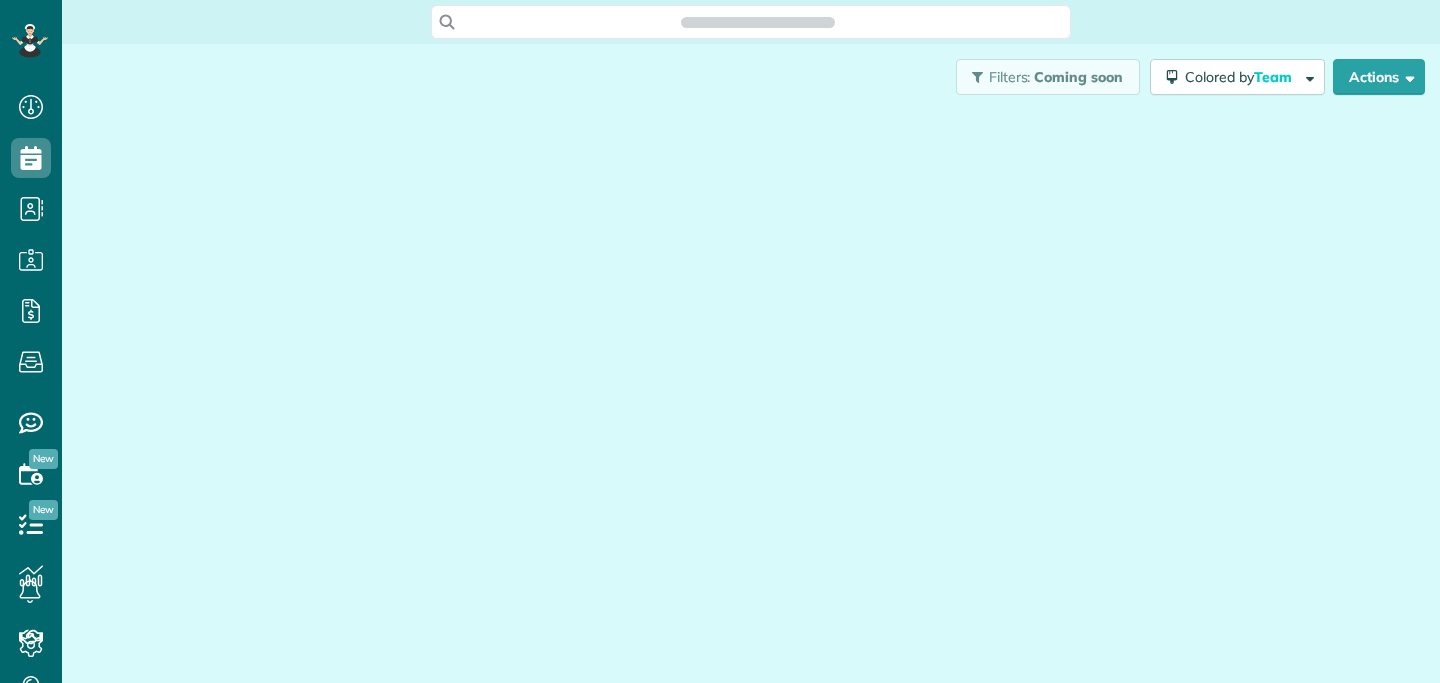 scroll, scrollTop: 0, scrollLeft: 0, axis: both 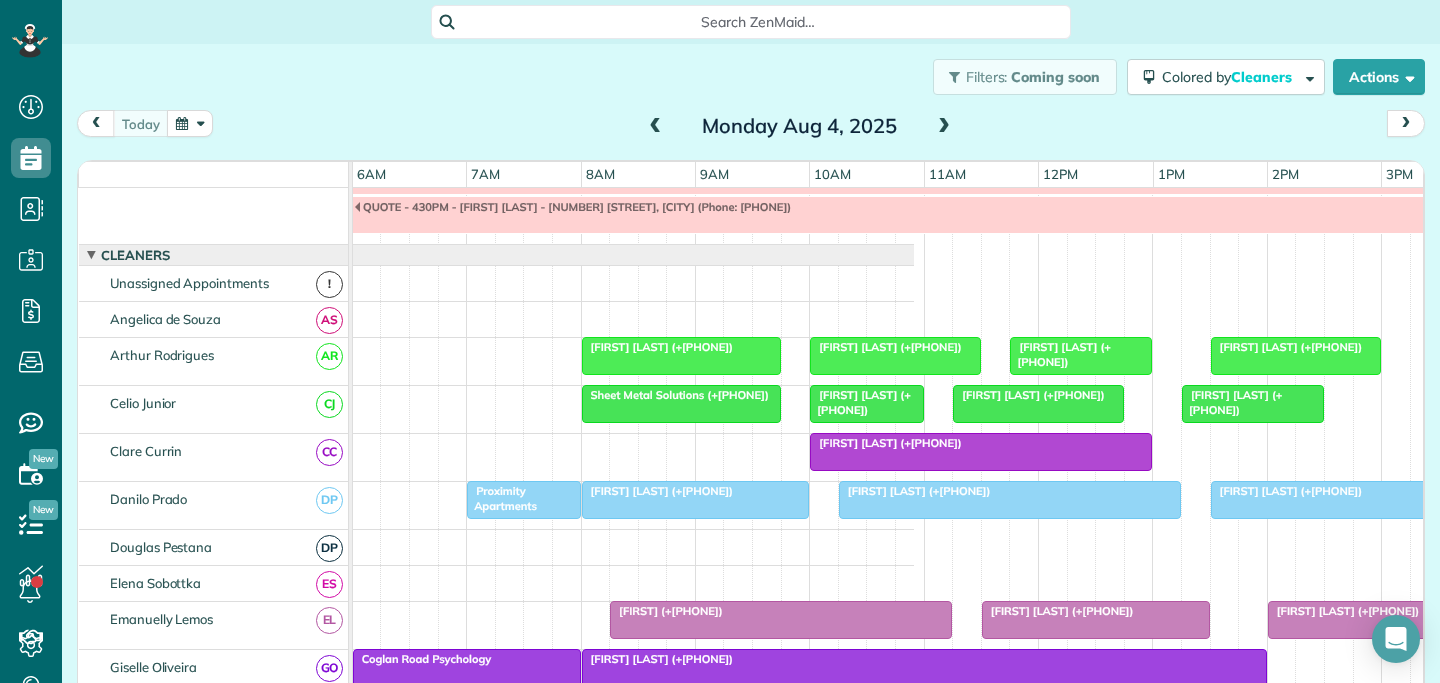 click at bounding box center [190, 123] 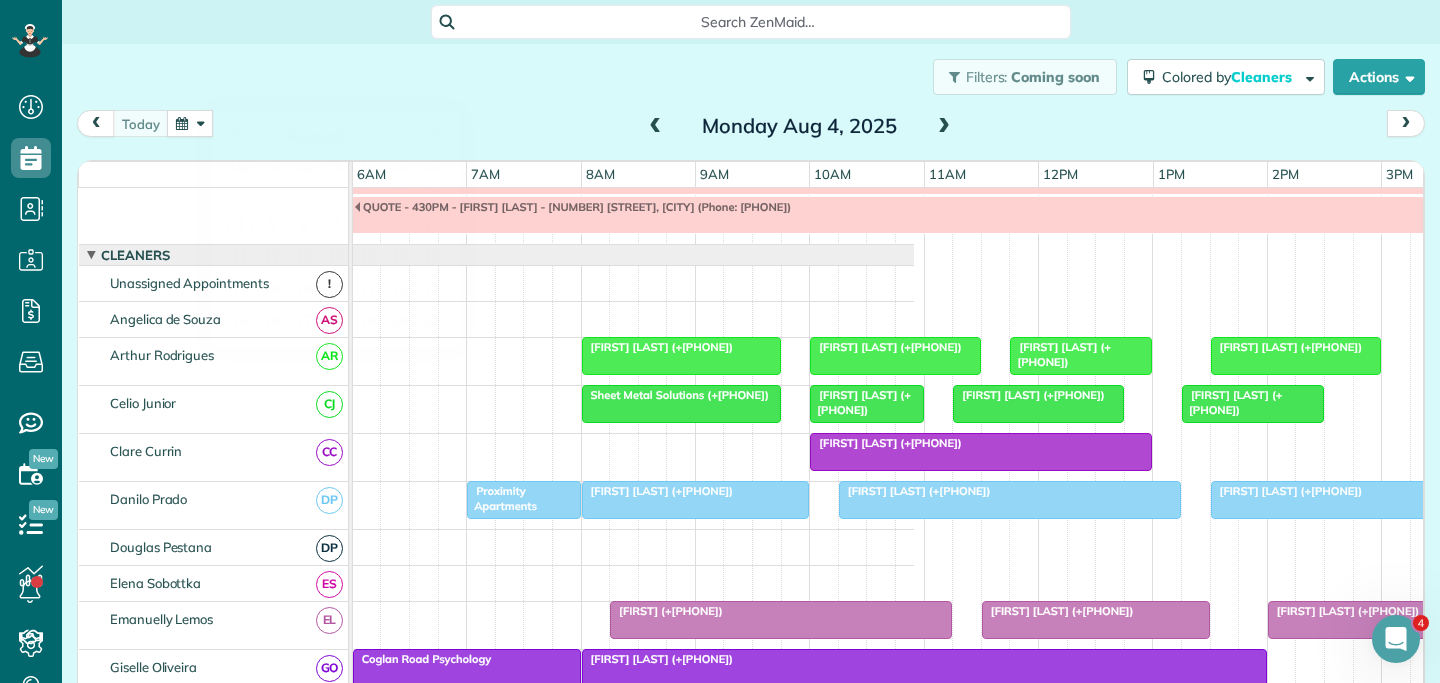 scroll, scrollTop: 0, scrollLeft: 0, axis: both 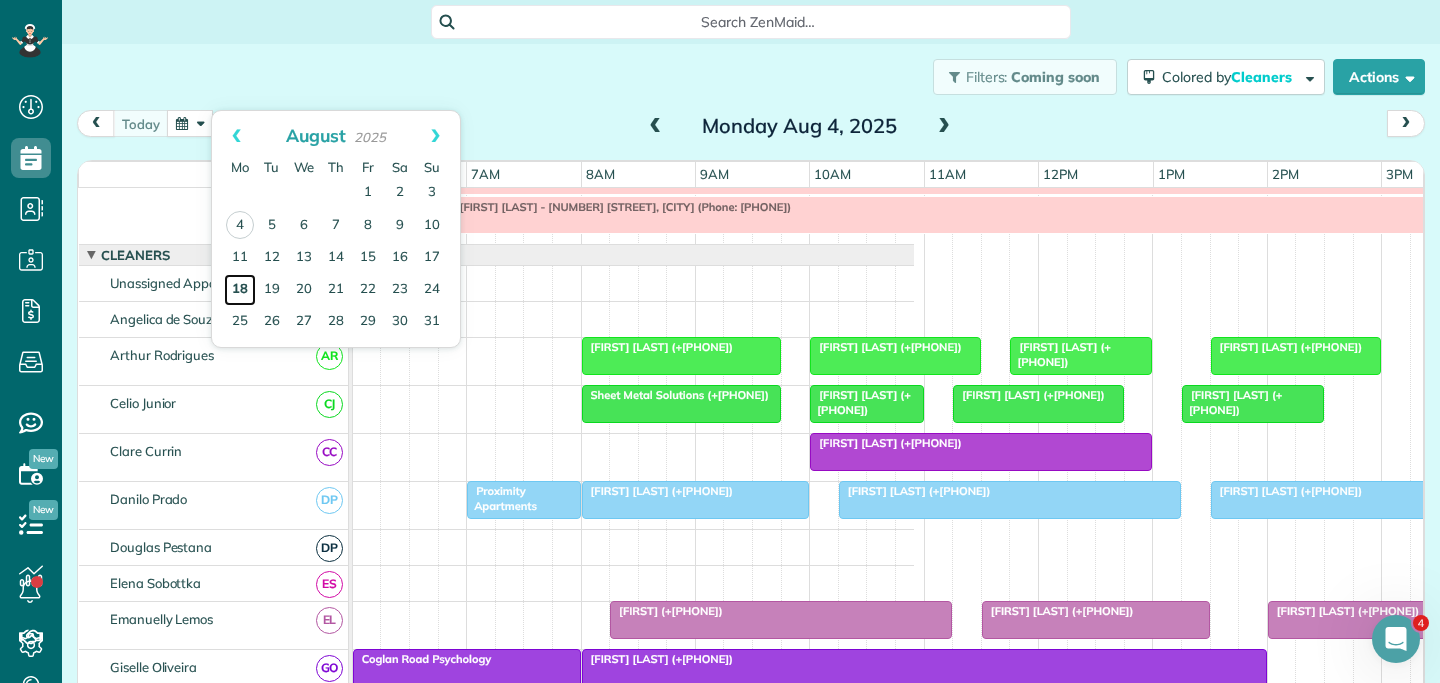 click on "18" at bounding box center [240, 290] 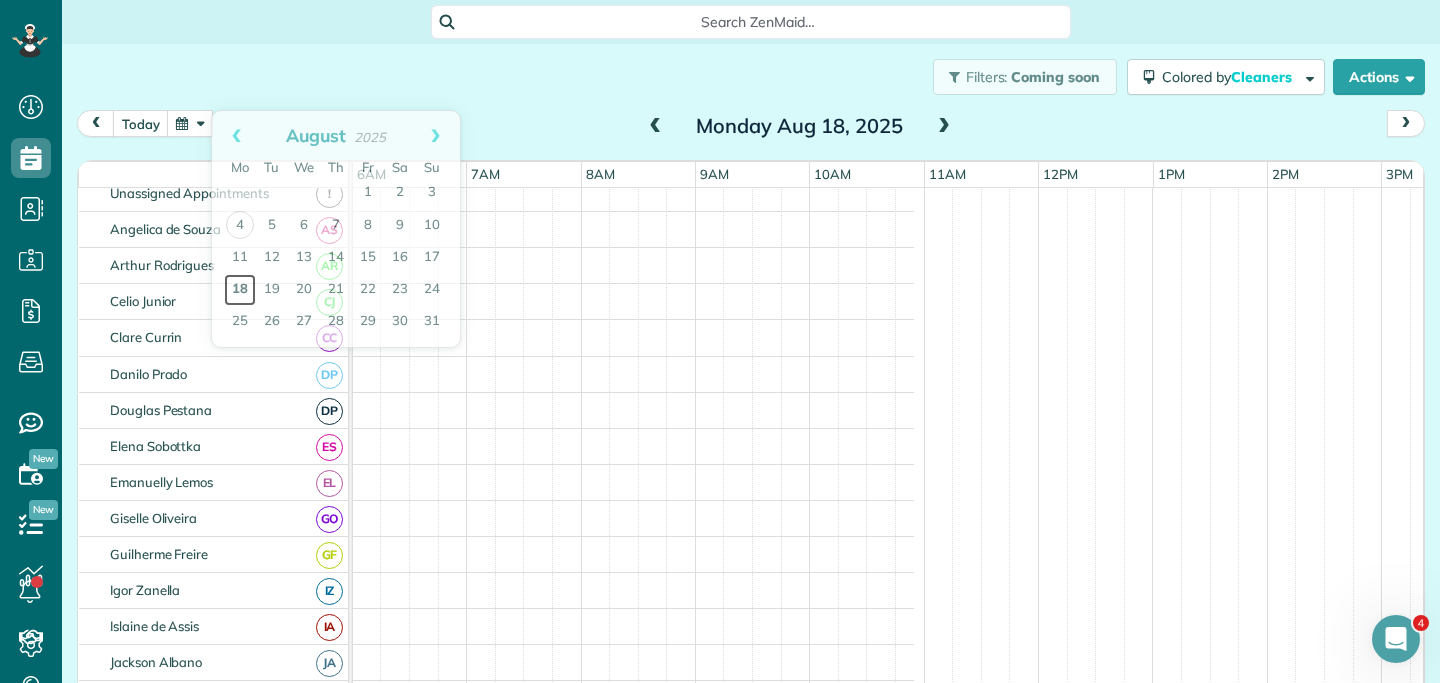 scroll, scrollTop: 0, scrollLeft: 687, axis: horizontal 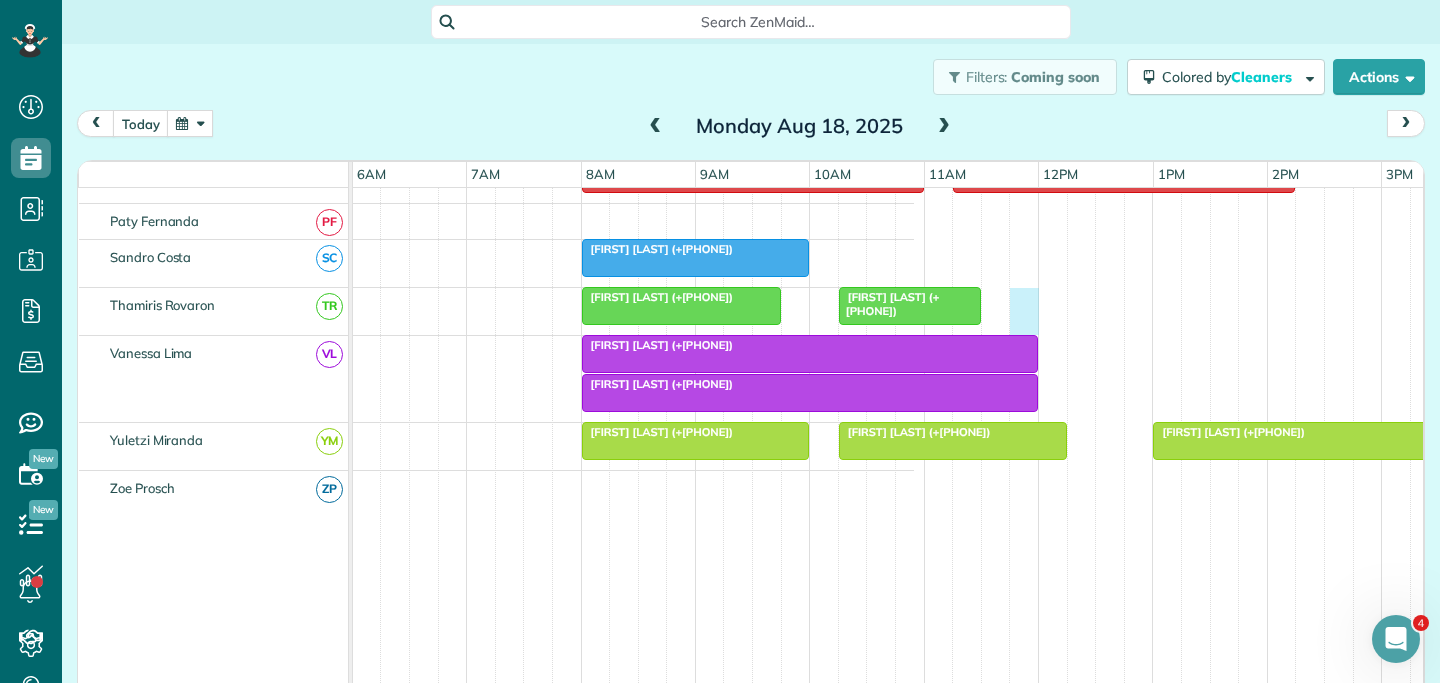 click on "Anastacia Baleuva (+61457218912) Rosalyn Richards (+61403926472) Amber Knight (+61429190636)         Sheet Metal Solutions (+61418916551) Mario Georgiou (+61408911144) Sandra Adair (+61450777091) Glen Lavrick (+61403226128)                 Proximity Apartments Jessica Vanaswegen (+61447245683) Jeni Butler (+61402215208)                 Kristy Herd (+61481128088) Peter Eastwood (+61402486629) Marzy Taheri (+61417360014) Laura Whyte (+61474723140)         Mary (+61438880154)         Alison Hollier (+61409296140) Coglan Road Psychology         Sheet Metal Solutions (+61418916551) Mario Georgiou (+61408911144) Sandra Adair (+61450777091) Glen Lavrick (+61403226128)         Nicola Baille (+61408842848) Amarah Ingrilli (+61404885269, +61466640911)         Anastacia Baleuva (+61457218912) Rosalyn Richards (+61403926472) Amber Knight (+61429190636)         Jacki Chalder (+61409471935) Georgia Nelson (+61458553468) Jenny & Lon Croot (+61429920212)" at bounding box center (290, -200) 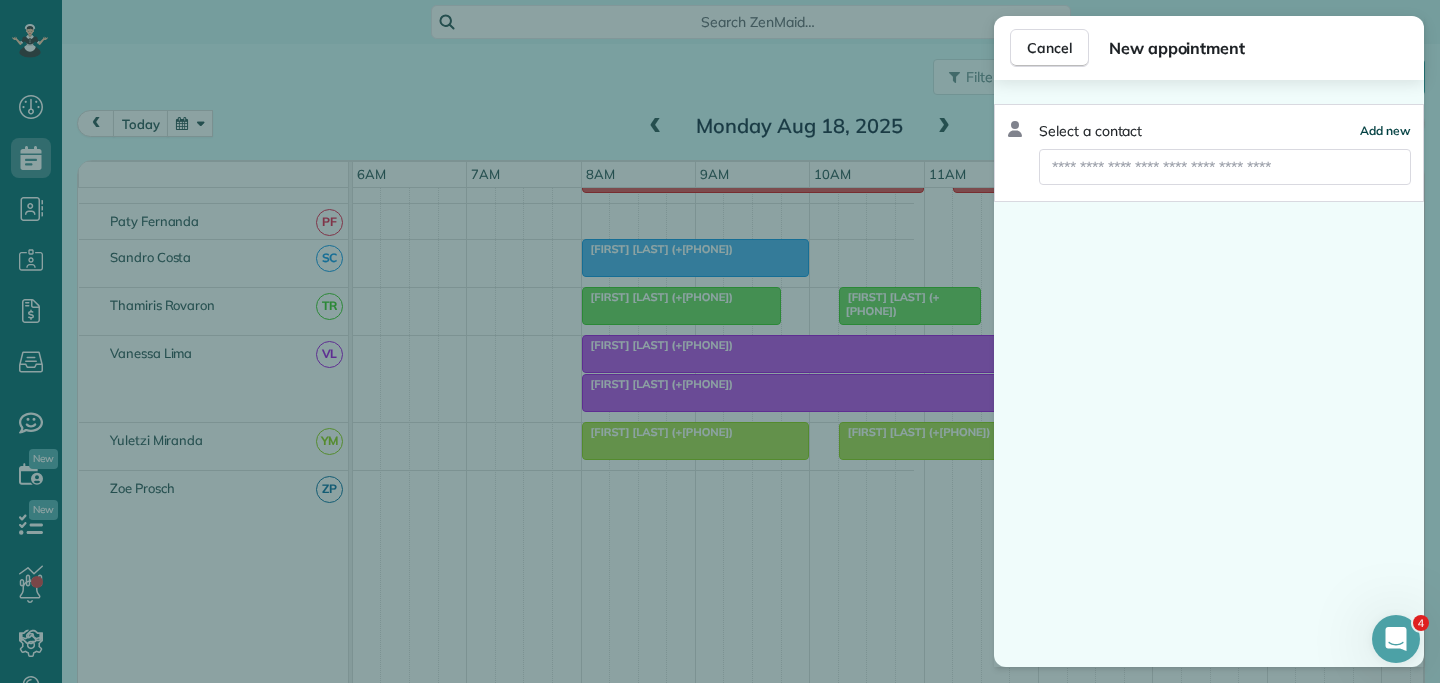 click on "Add new" at bounding box center (1385, 130) 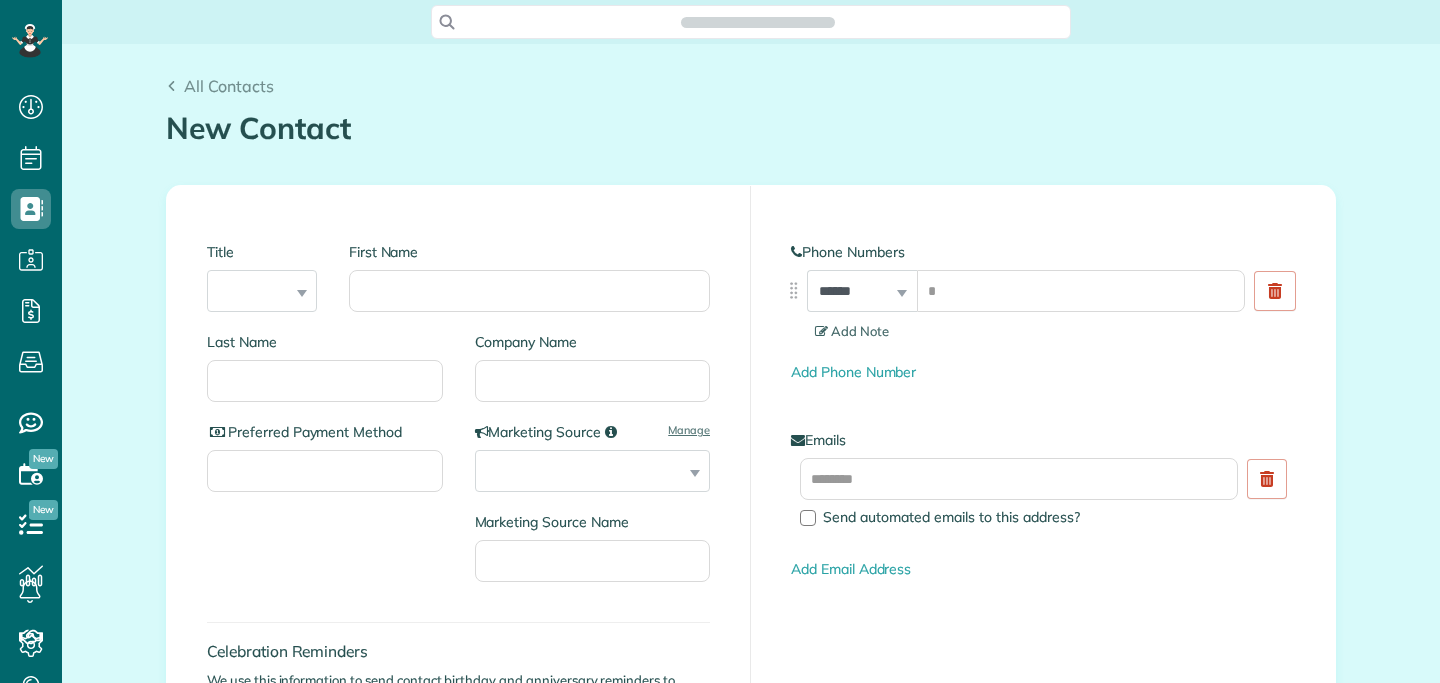 scroll, scrollTop: 0, scrollLeft: 0, axis: both 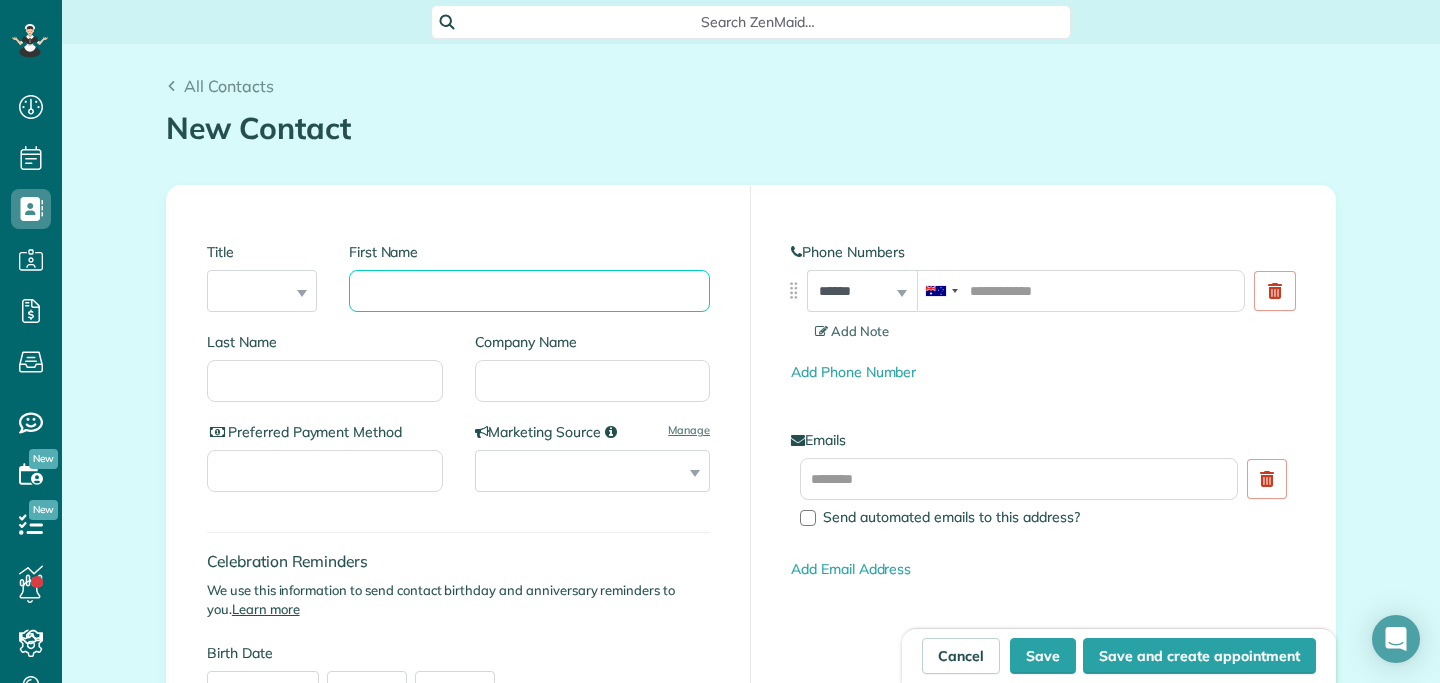 click on "First Name" at bounding box center [529, 291] 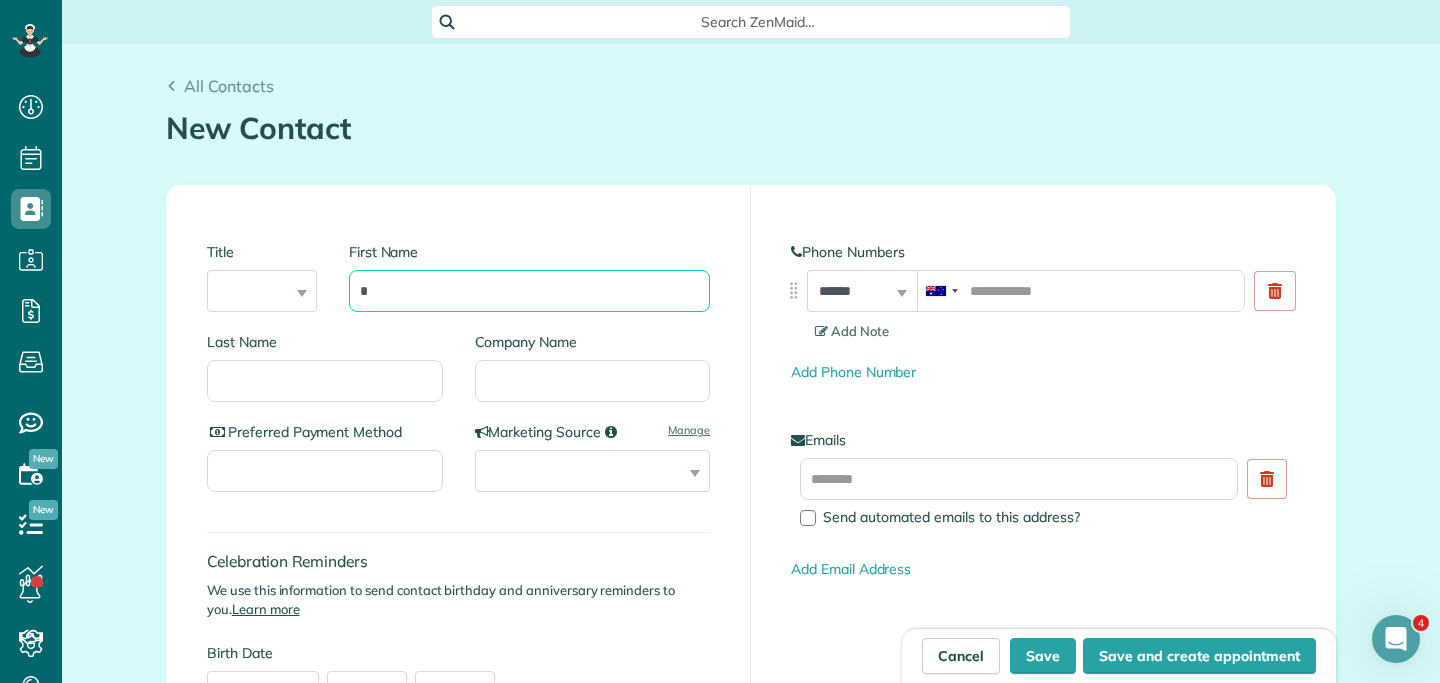 scroll, scrollTop: 0, scrollLeft: 0, axis: both 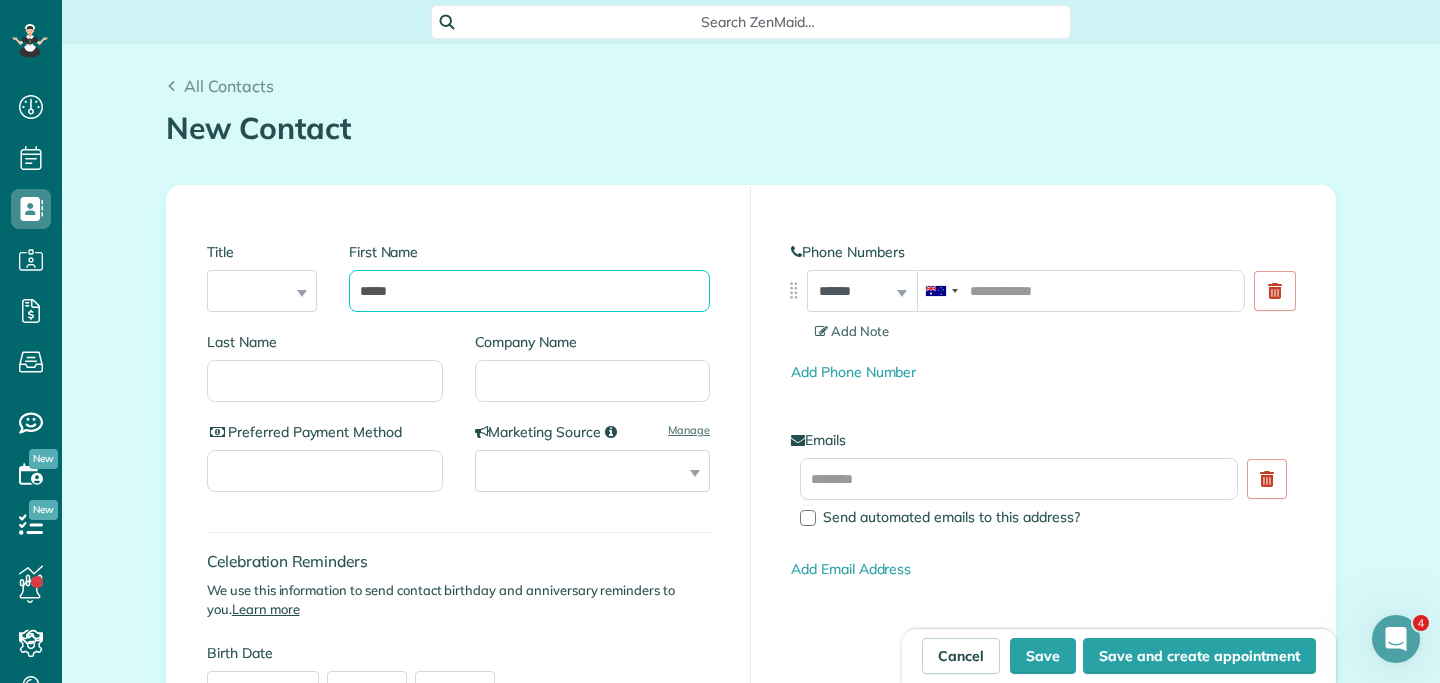 type on "*****" 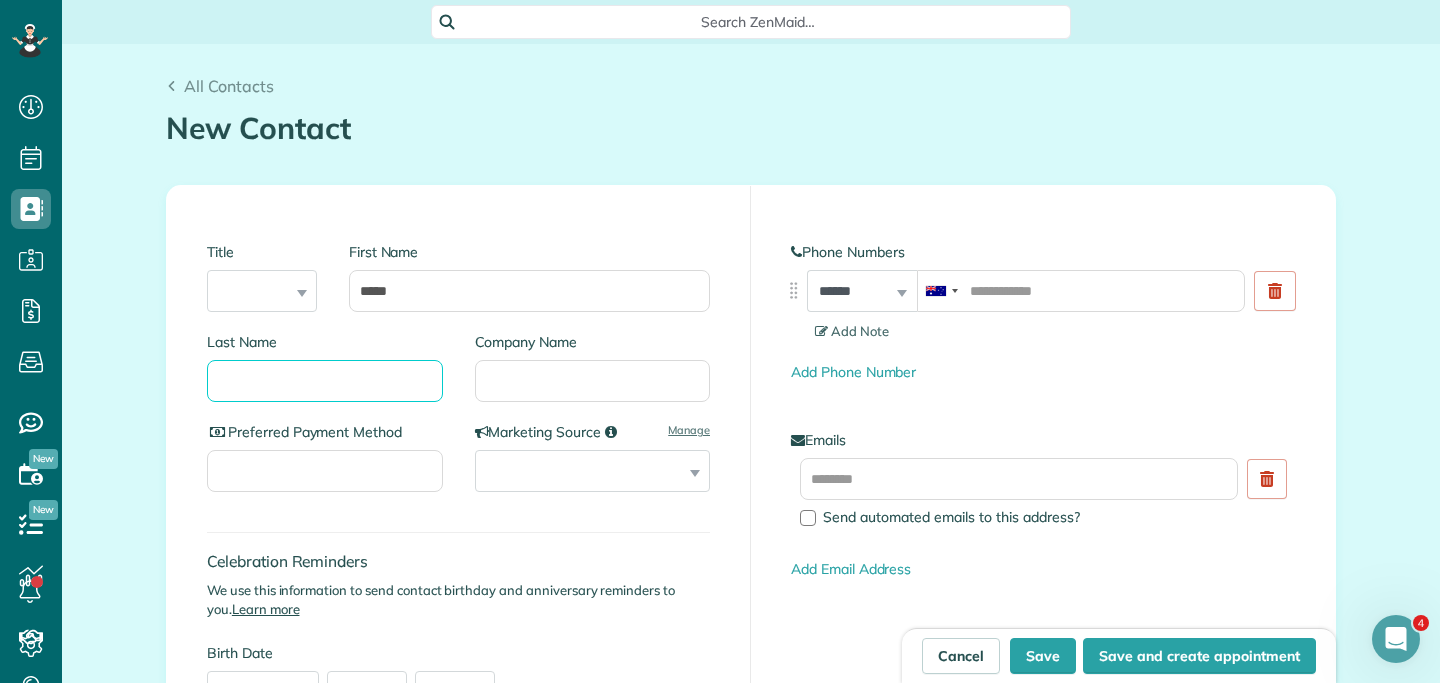 click on "Last Name" at bounding box center [325, 381] 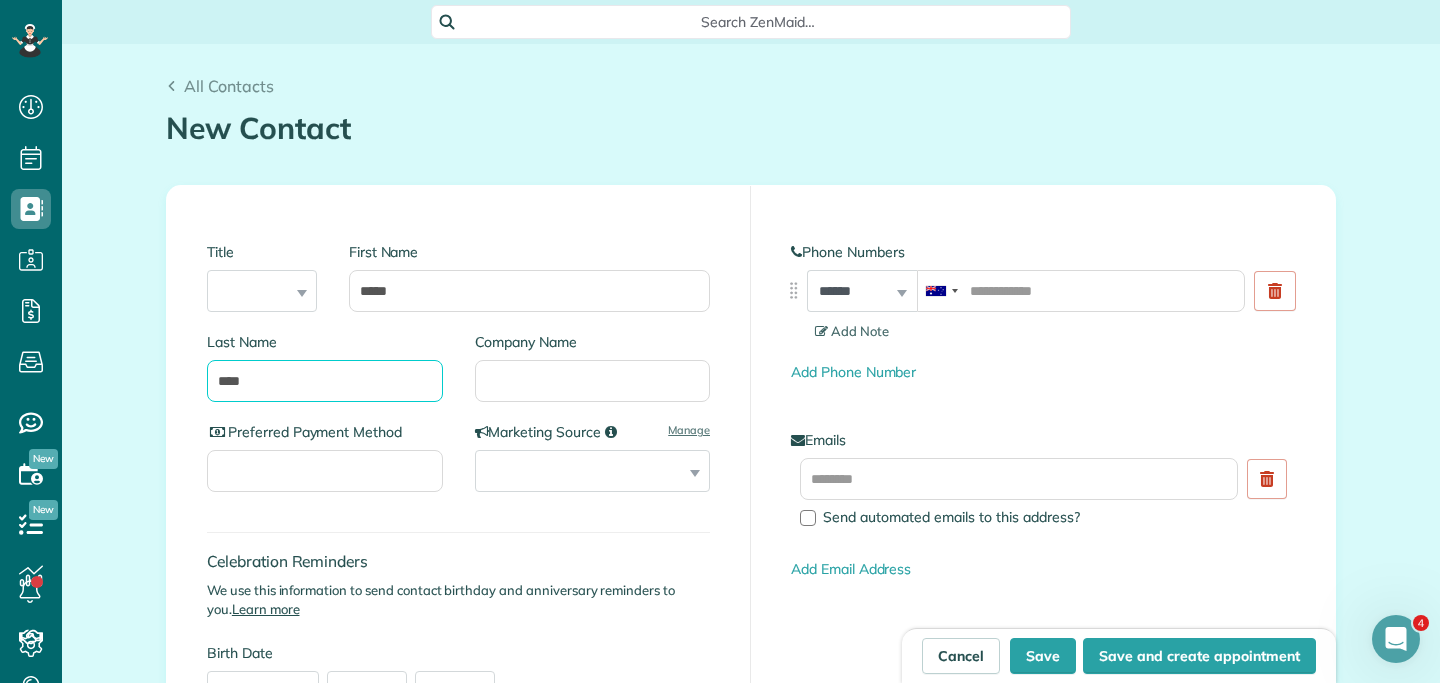 type on "****" 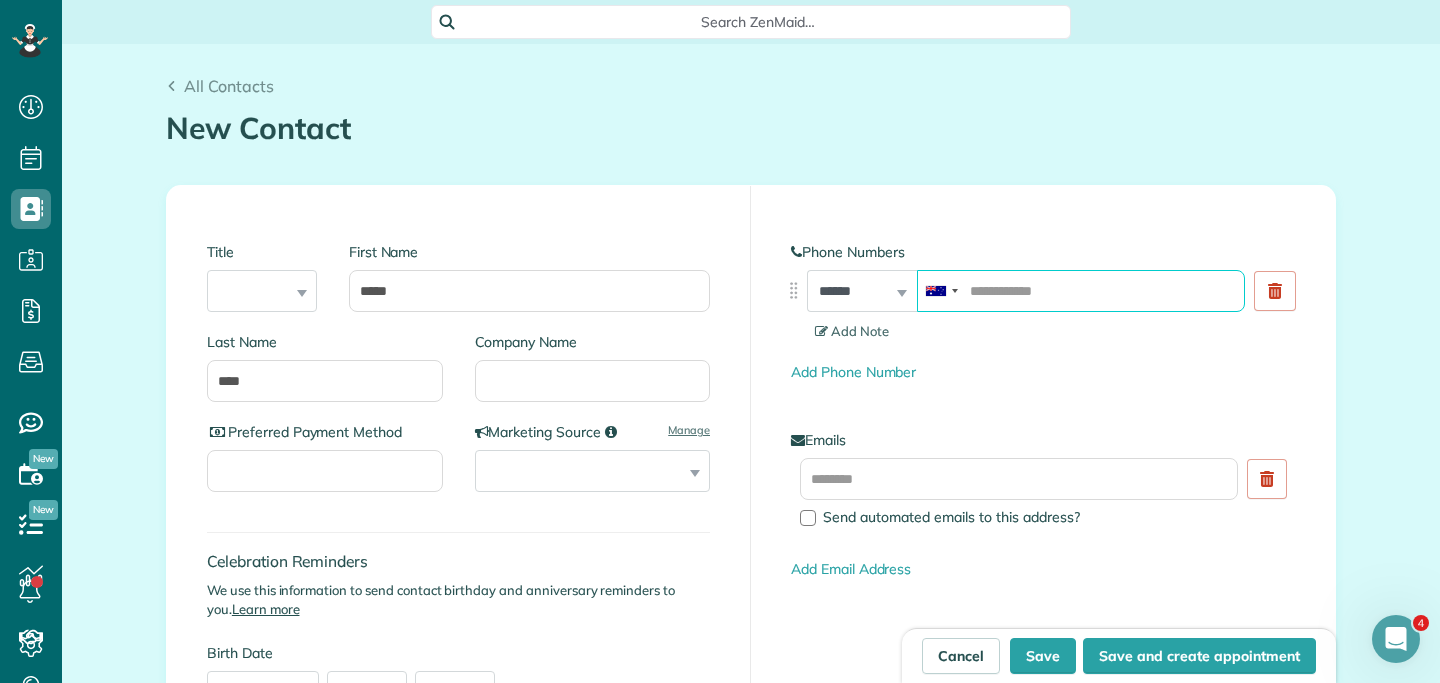 click at bounding box center [1081, 291] 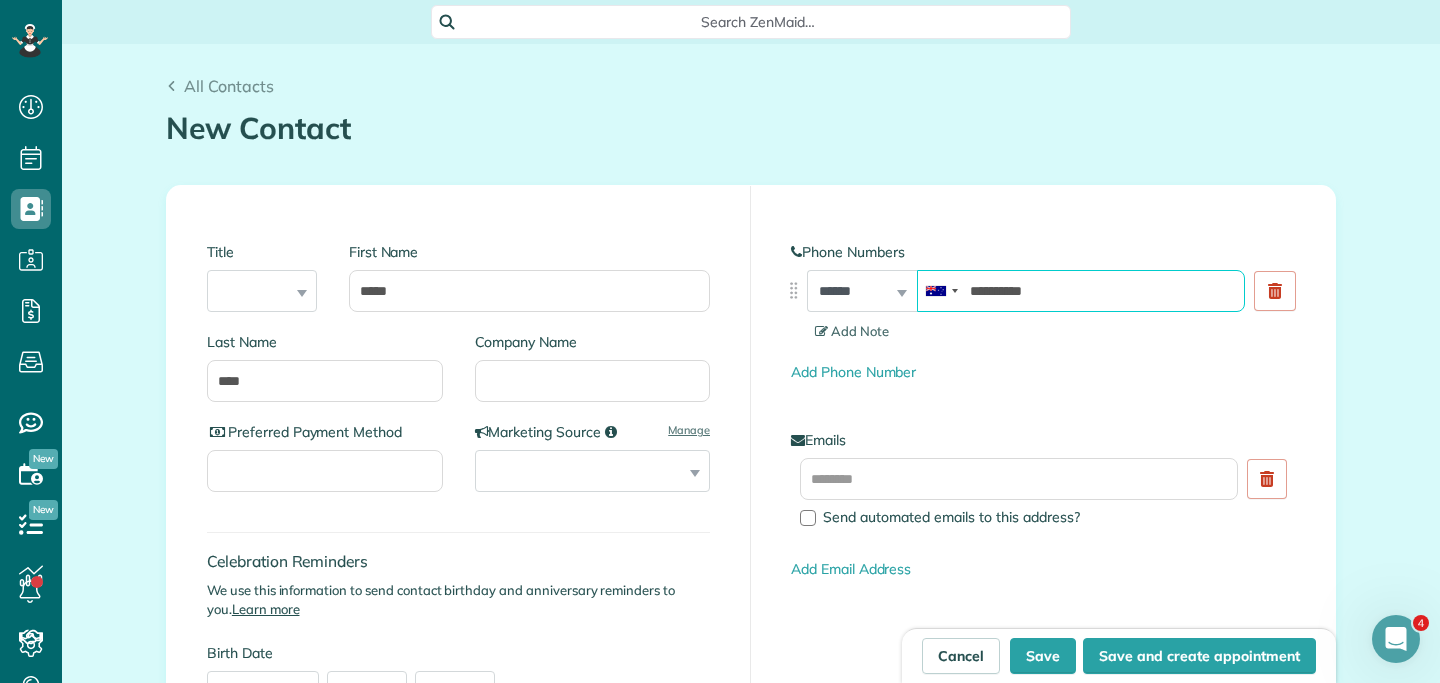 type on "**********" 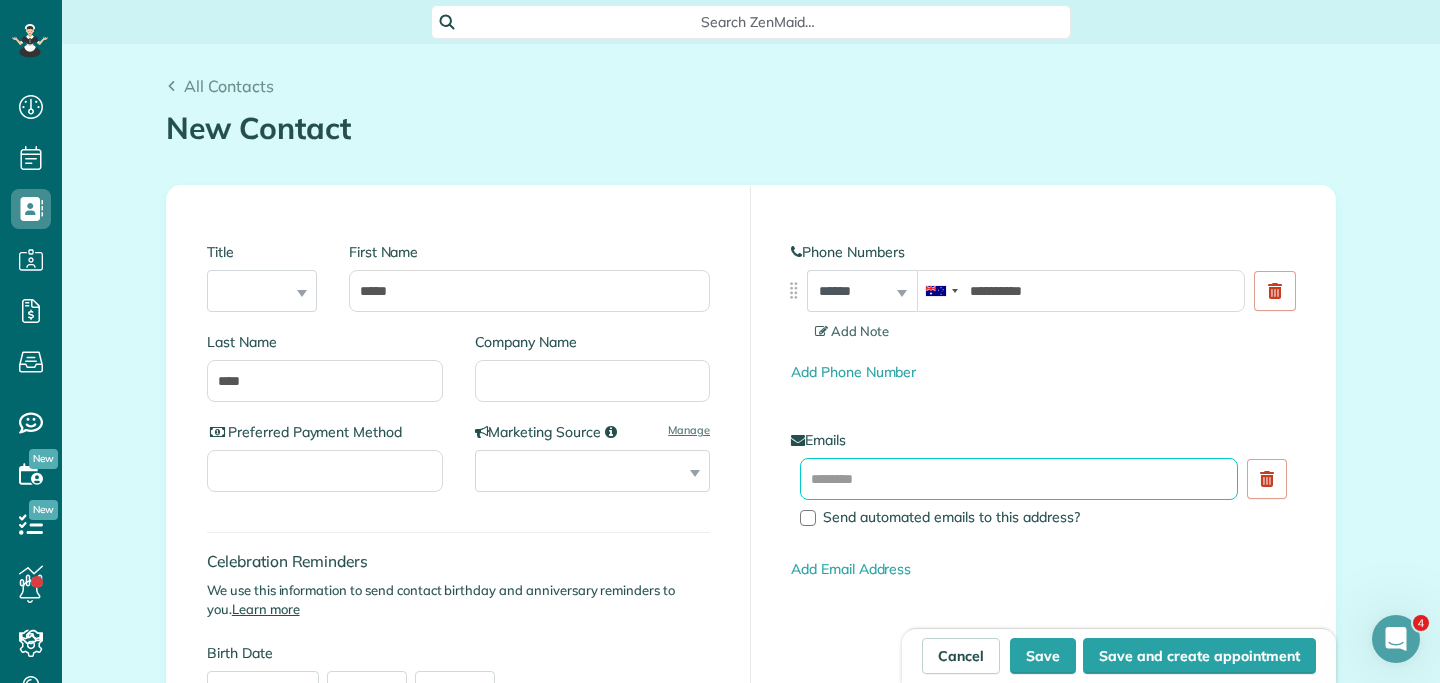 click at bounding box center [1019, 479] 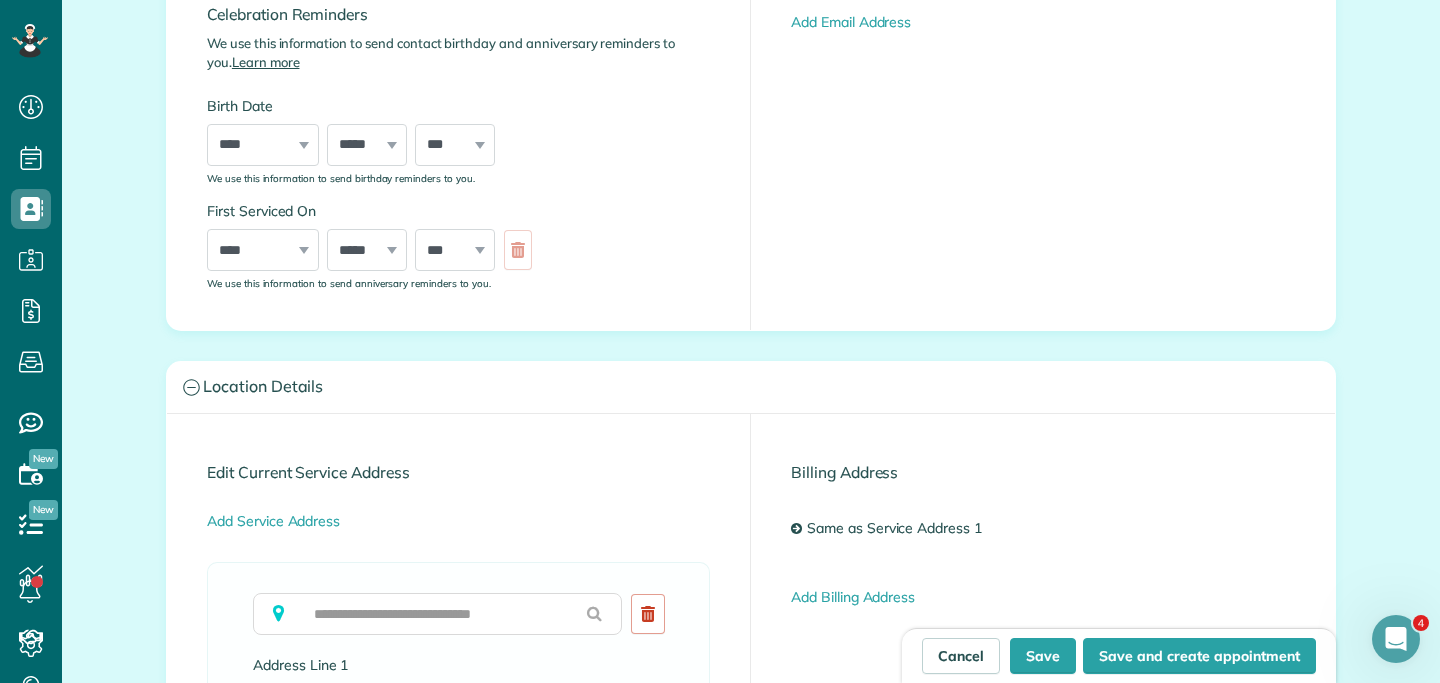 scroll, scrollTop: 602, scrollLeft: 0, axis: vertical 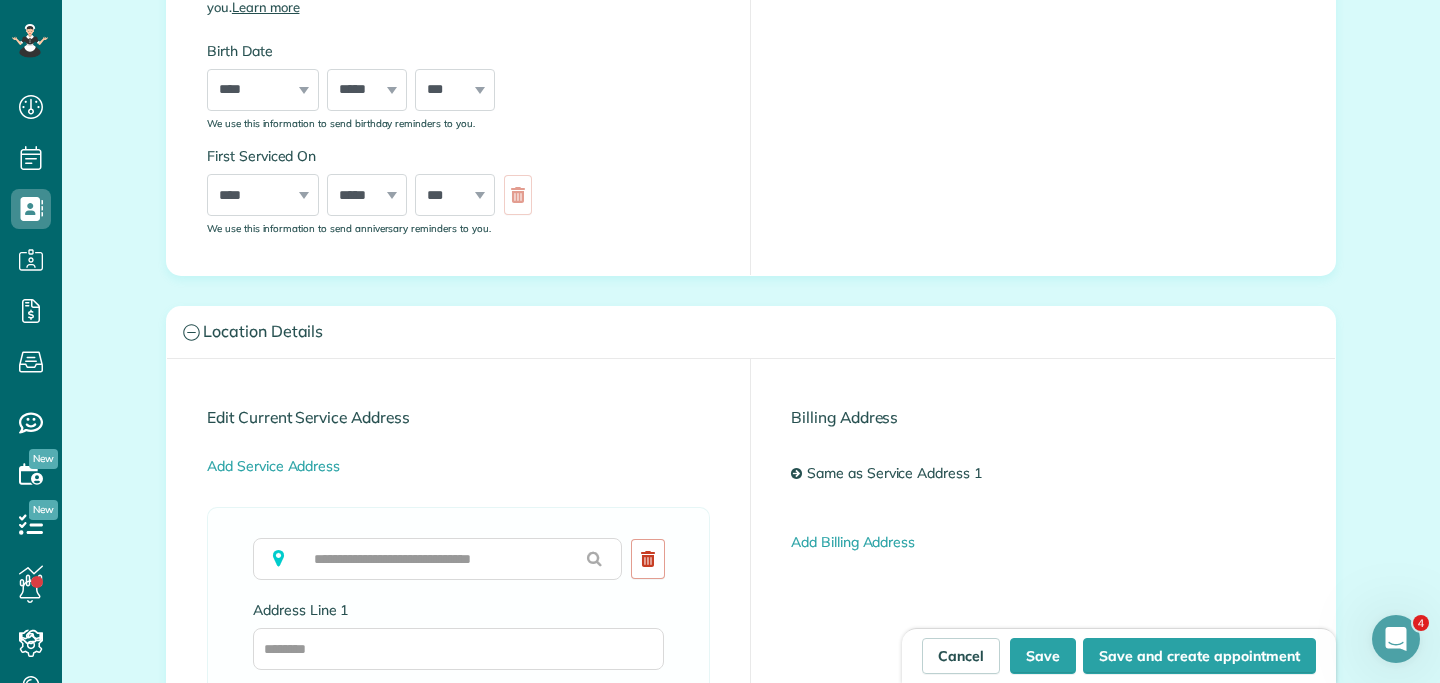 type on "**********" 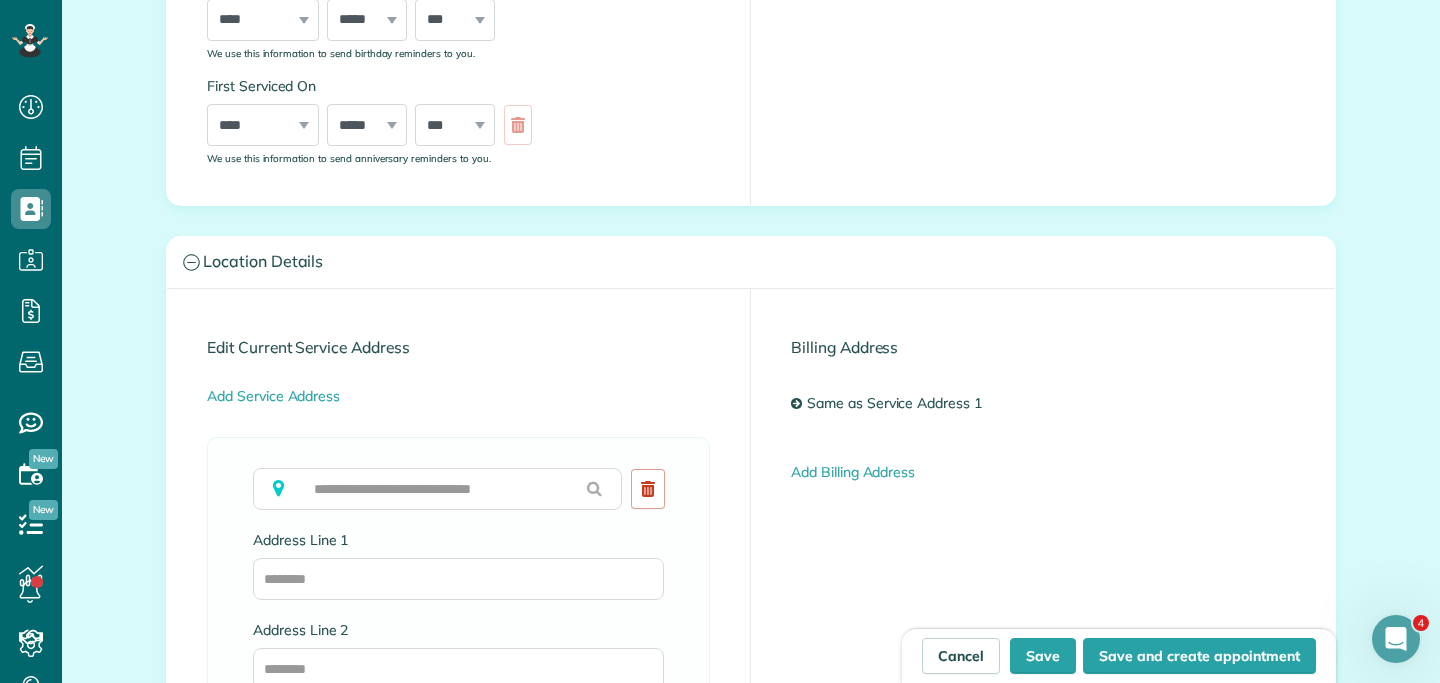 scroll, scrollTop: 681, scrollLeft: 0, axis: vertical 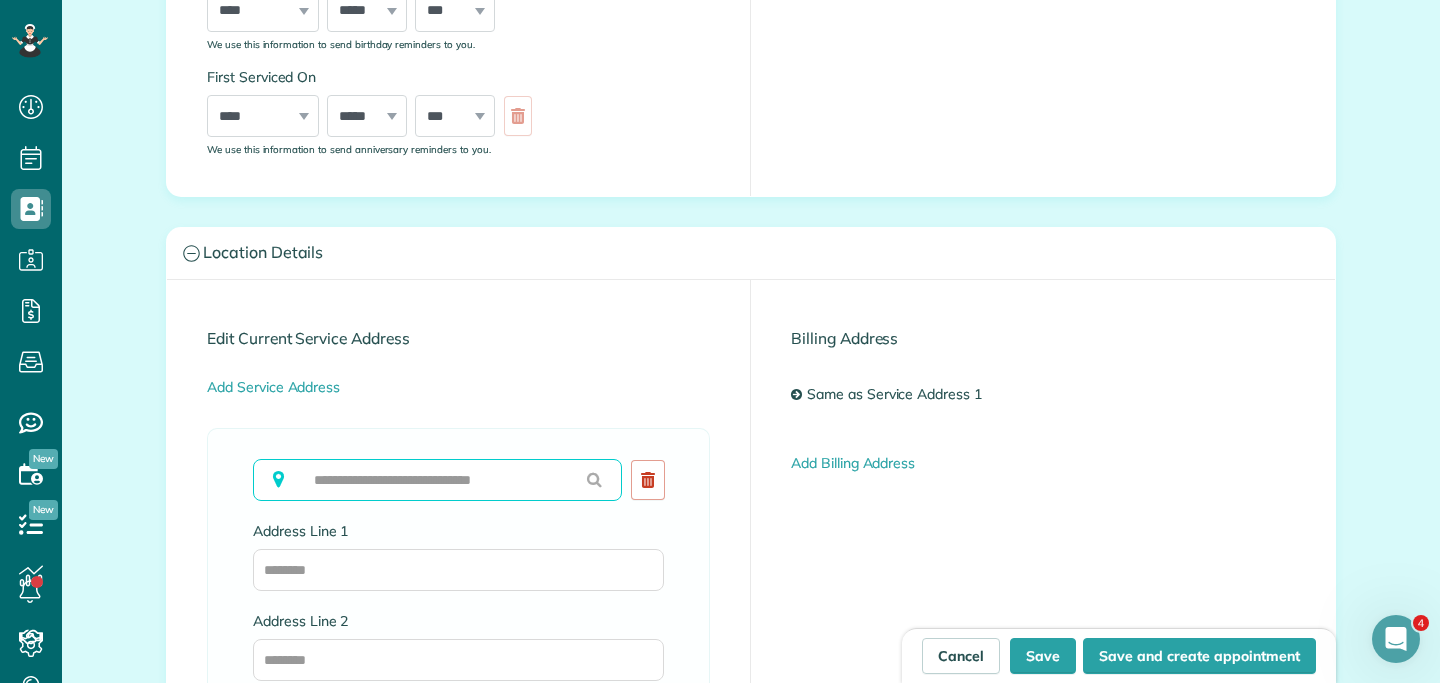 click at bounding box center [437, 480] 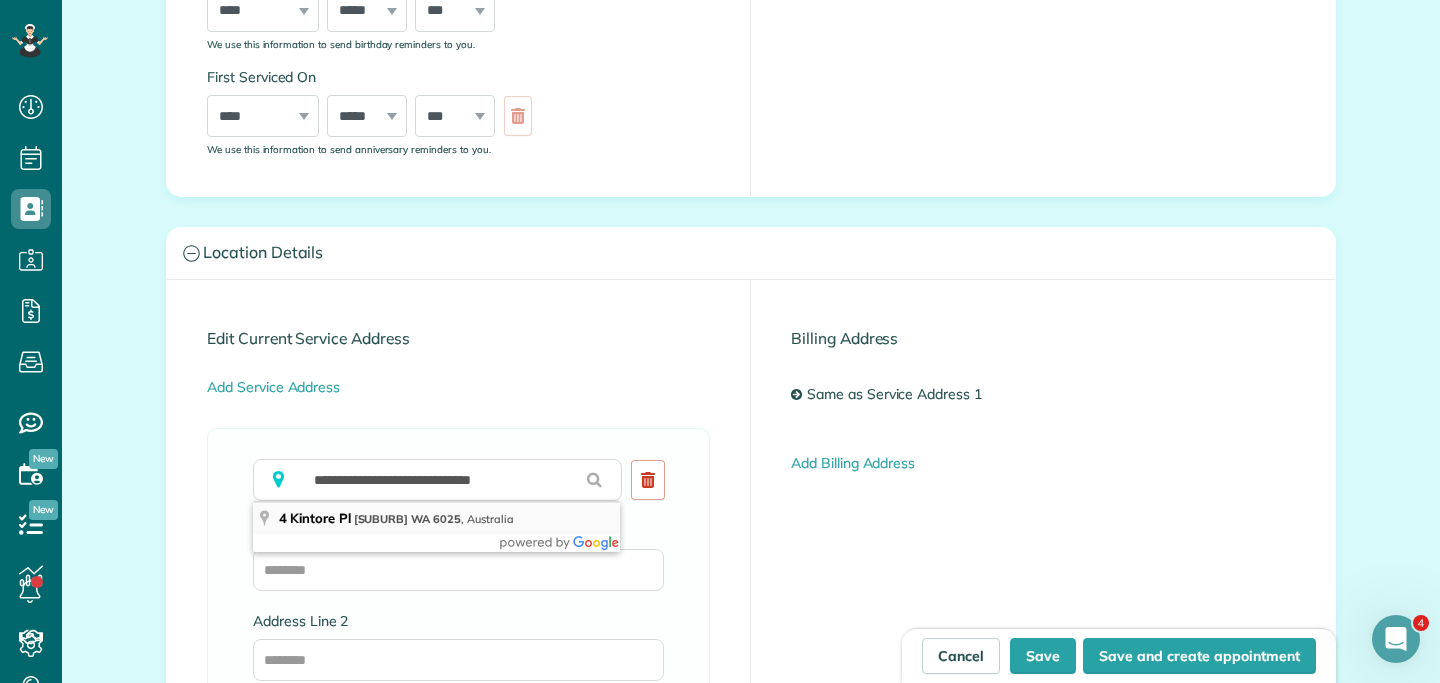 type on "**********" 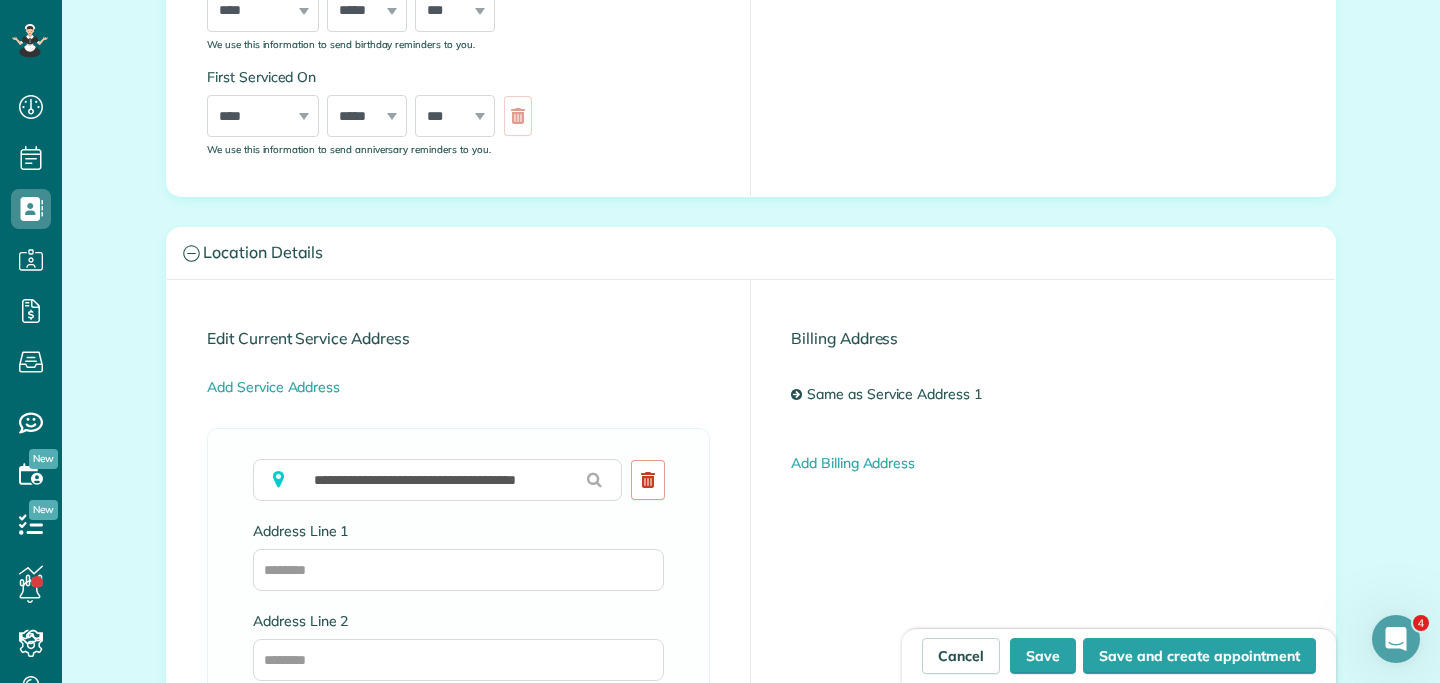 type on "**********" 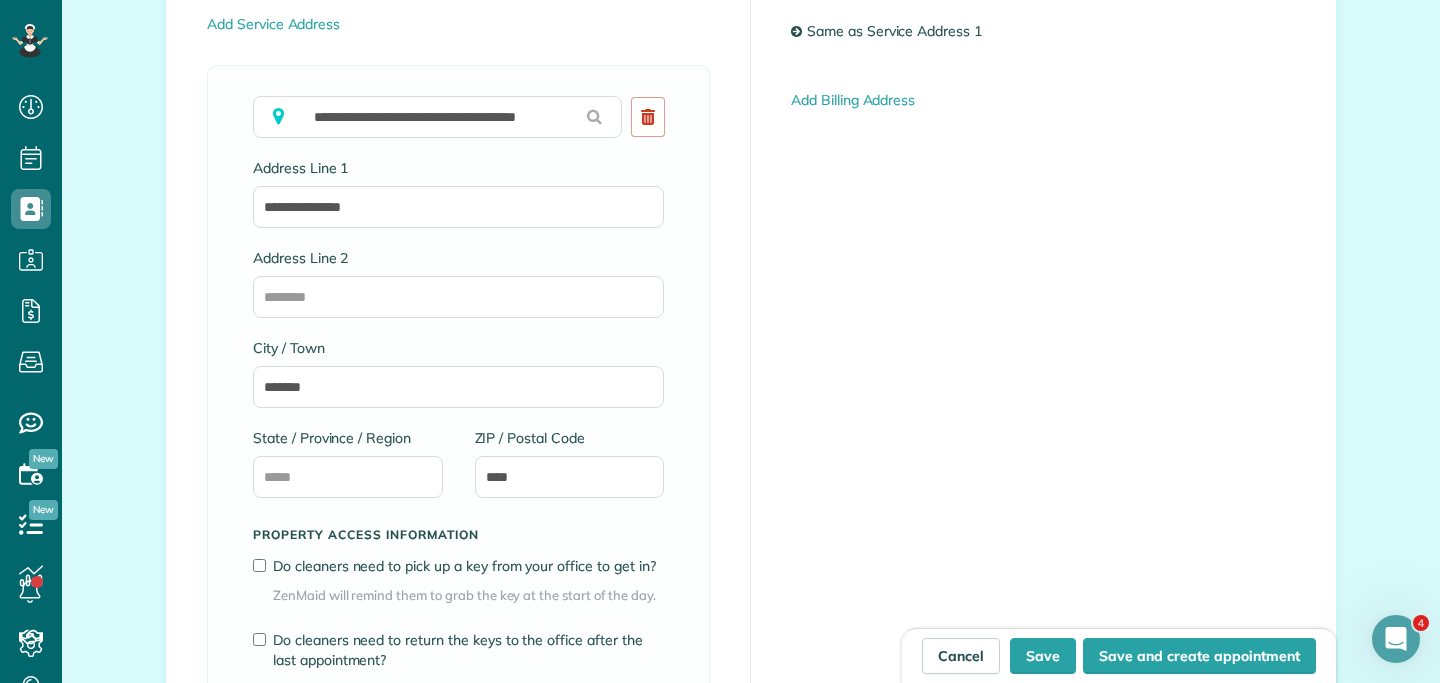 scroll, scrollTop: 1146, scrollLeft: 0, axis: vertical 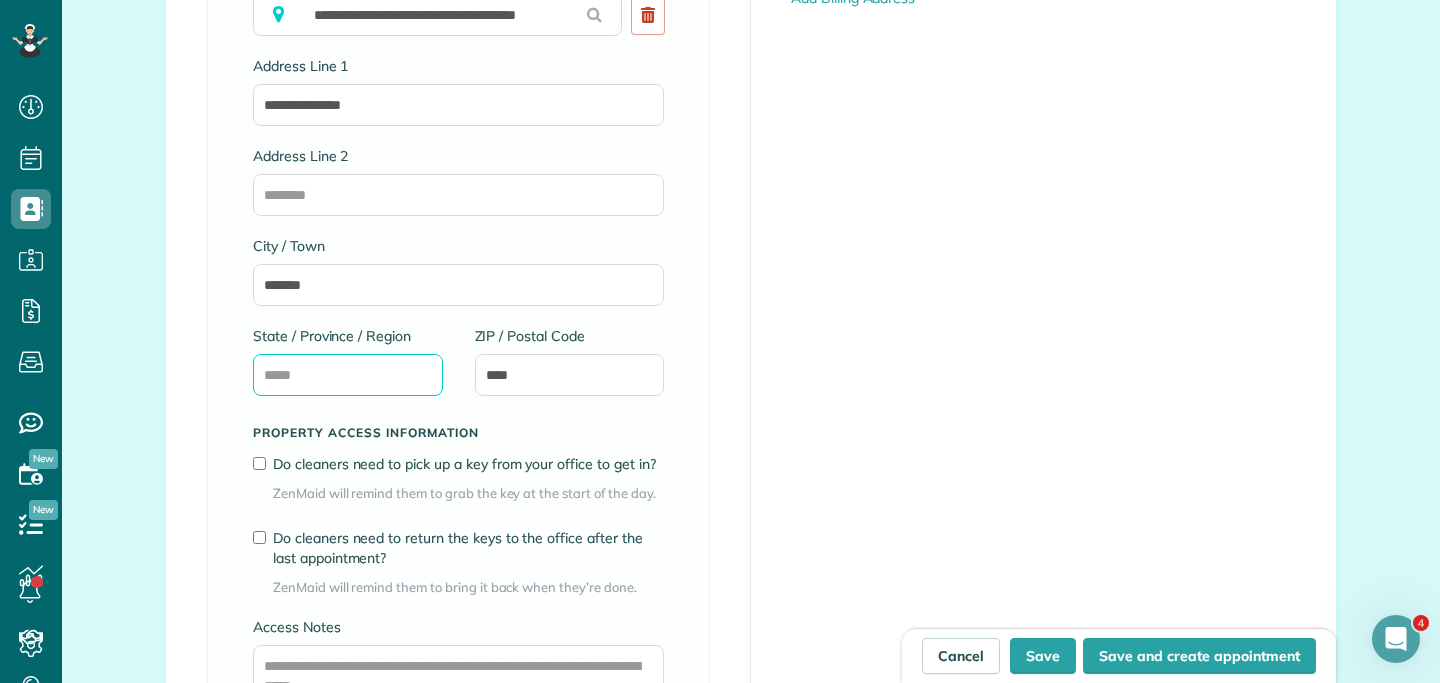 click on "State / Province / Region" at bounding box center (348, 375) 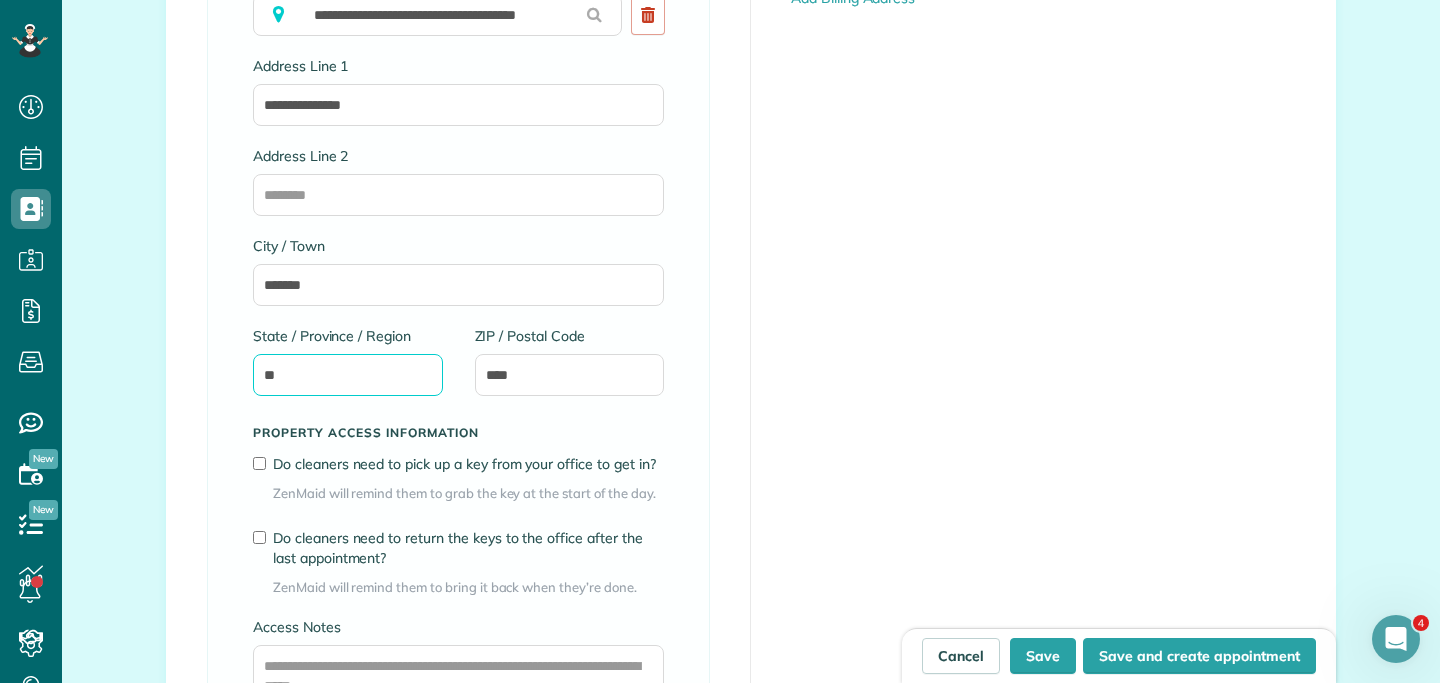 scroll, scrollTop: 1257, scrollLeft: 0, axis: vertical 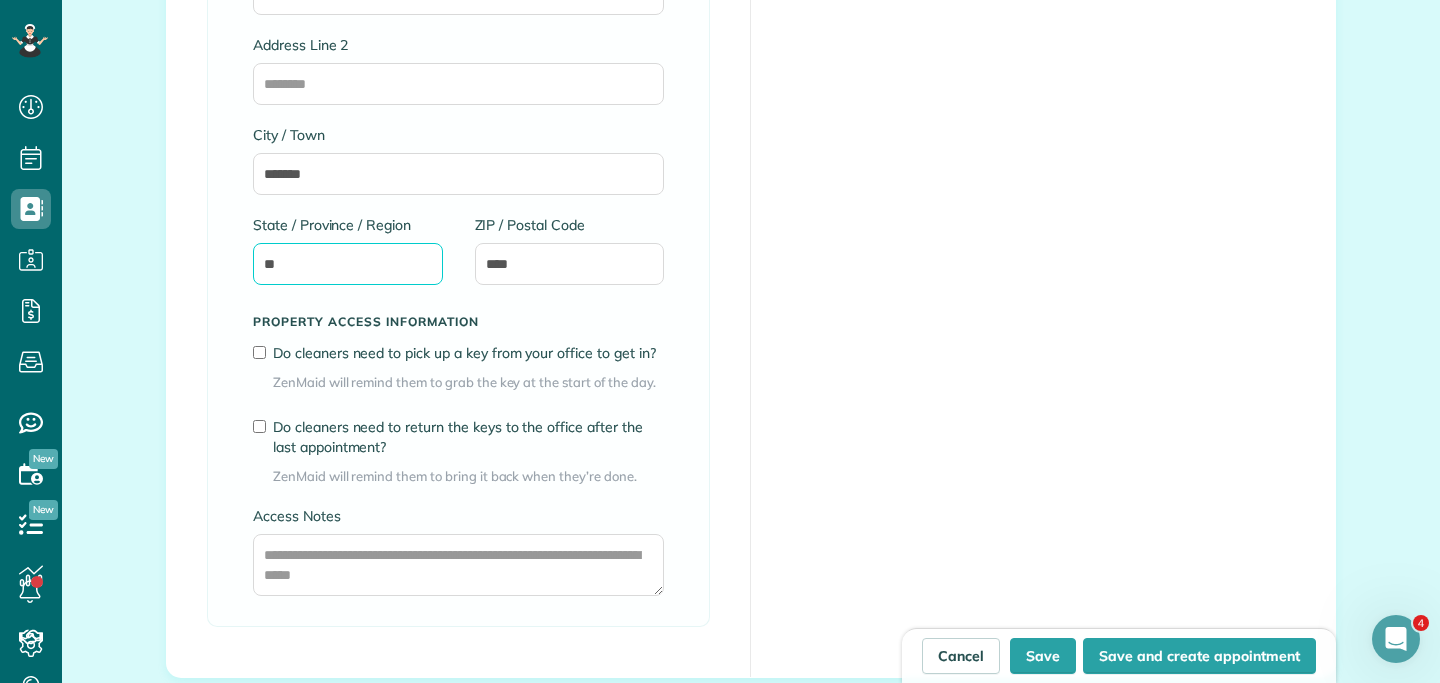 type on "**" 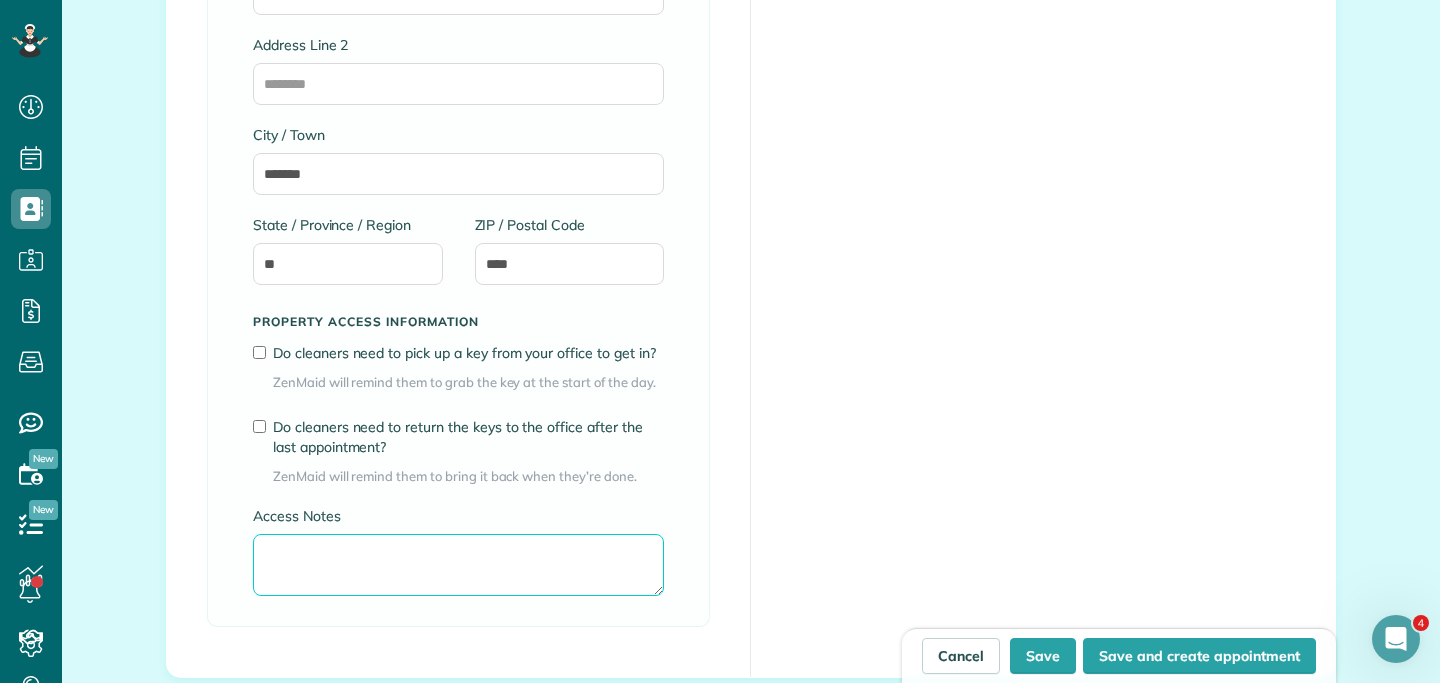 click on "Access Notes" at bounding box center (458, 565) 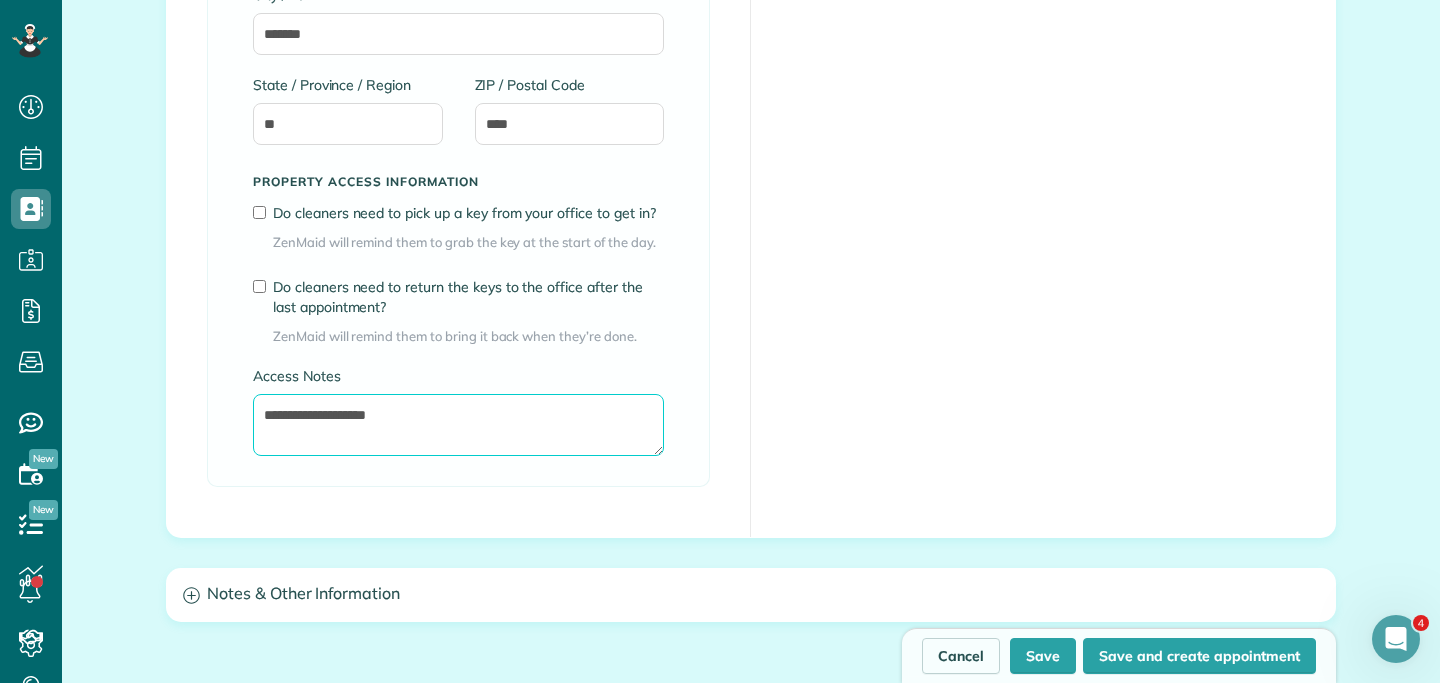 scroll, scrollTop: 1718, scrollLeft: 0, axis: vertical 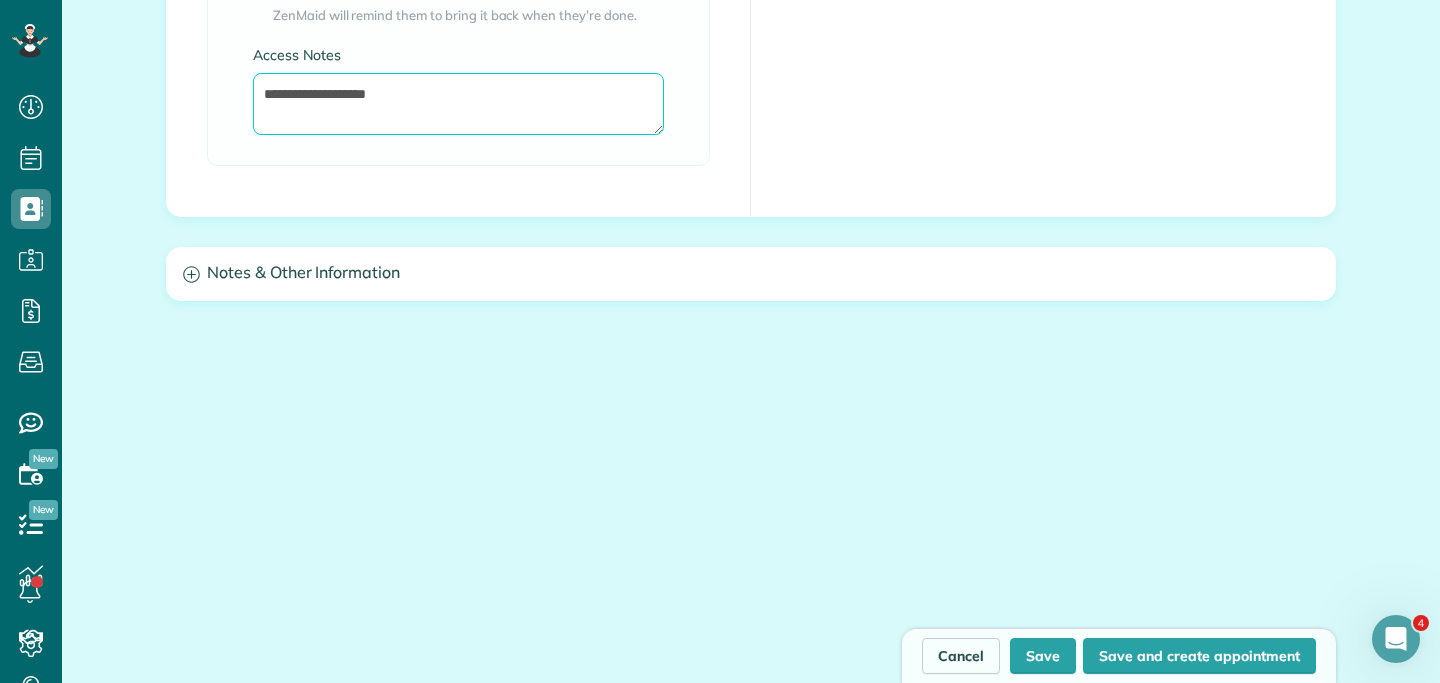 type on "**********" 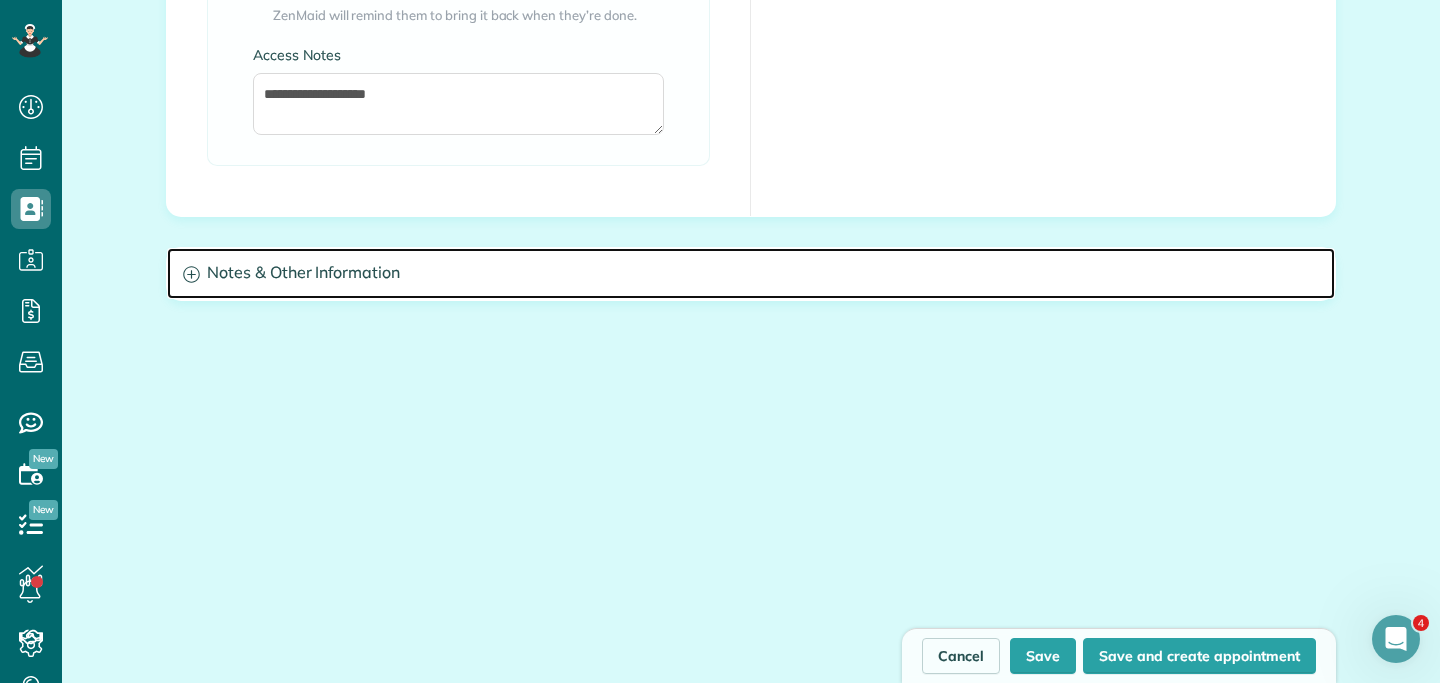 click on "Notes & Other Information" at bounding box center (751, 273) 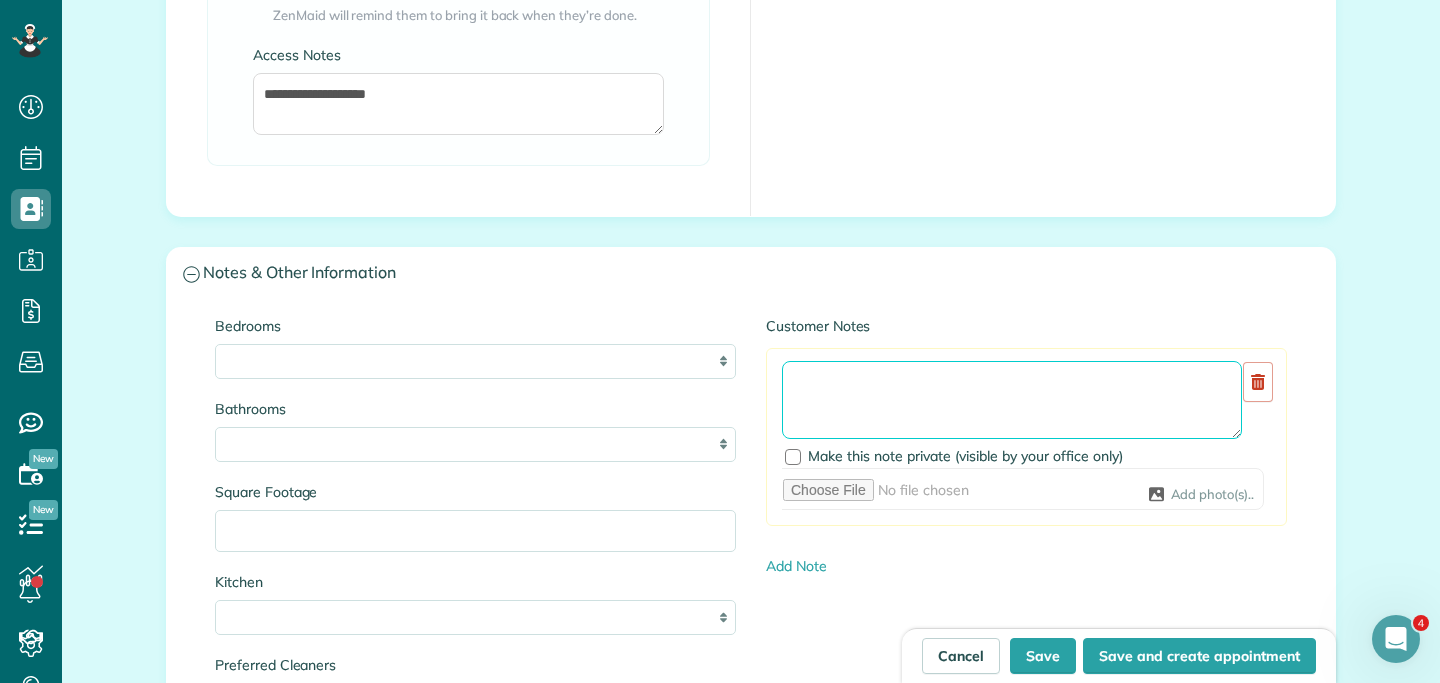 click at bounding box center (1012, 400) 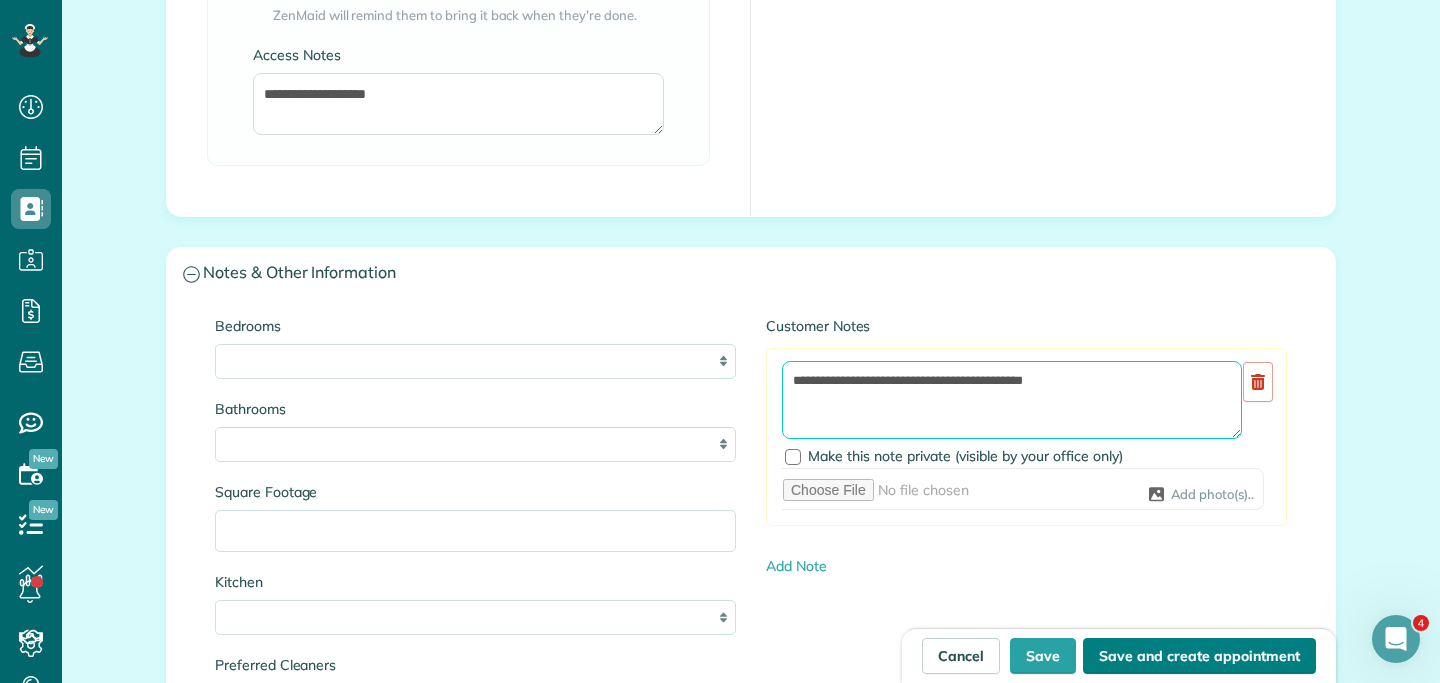 type on "**********" 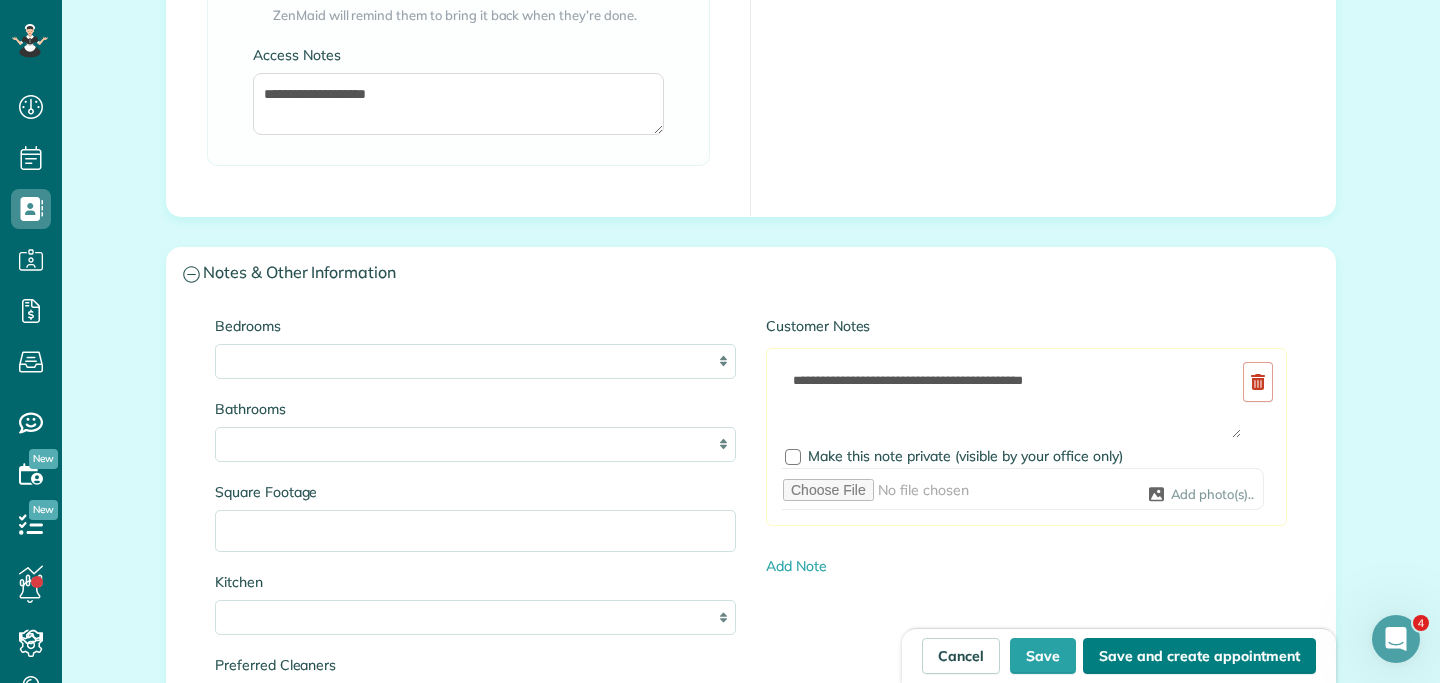 click on "Save and create appointment" at bounding box center [1199, 656] 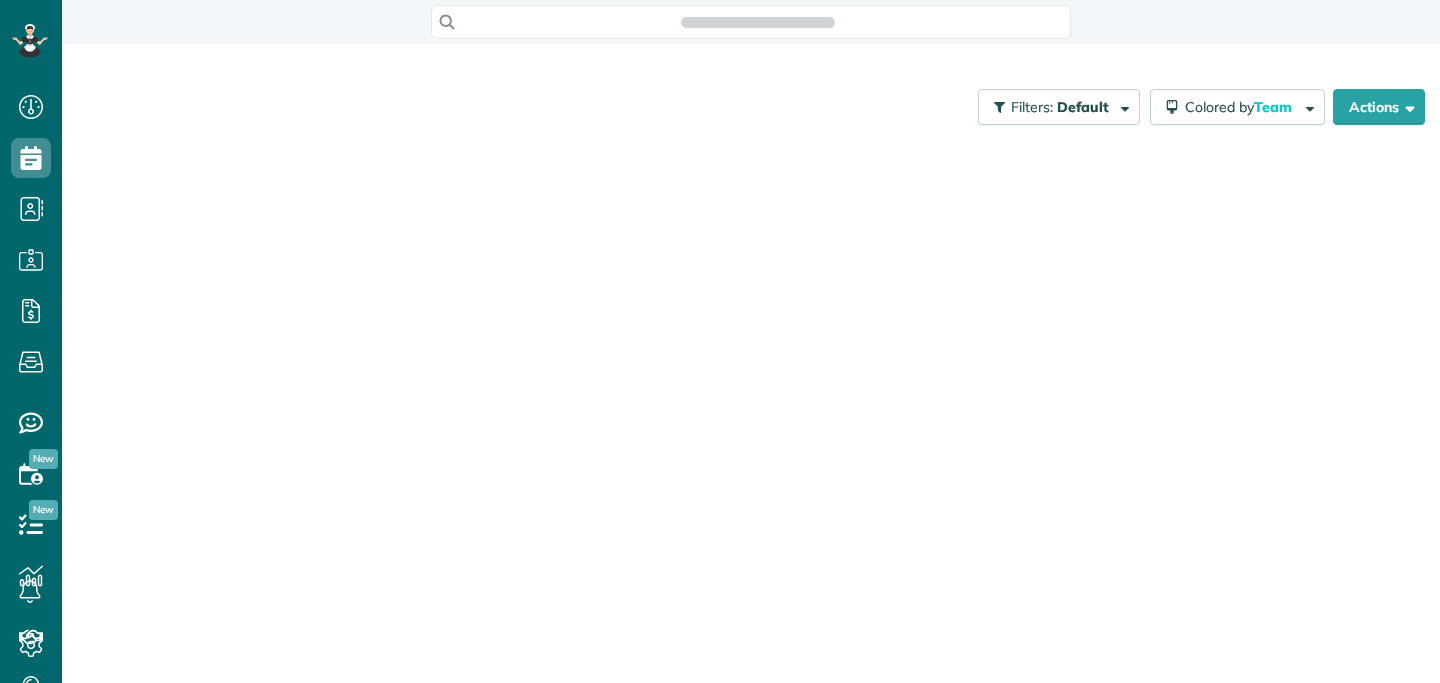 scroll, scrollTop: 0, scrollLeft: 0, axis: both 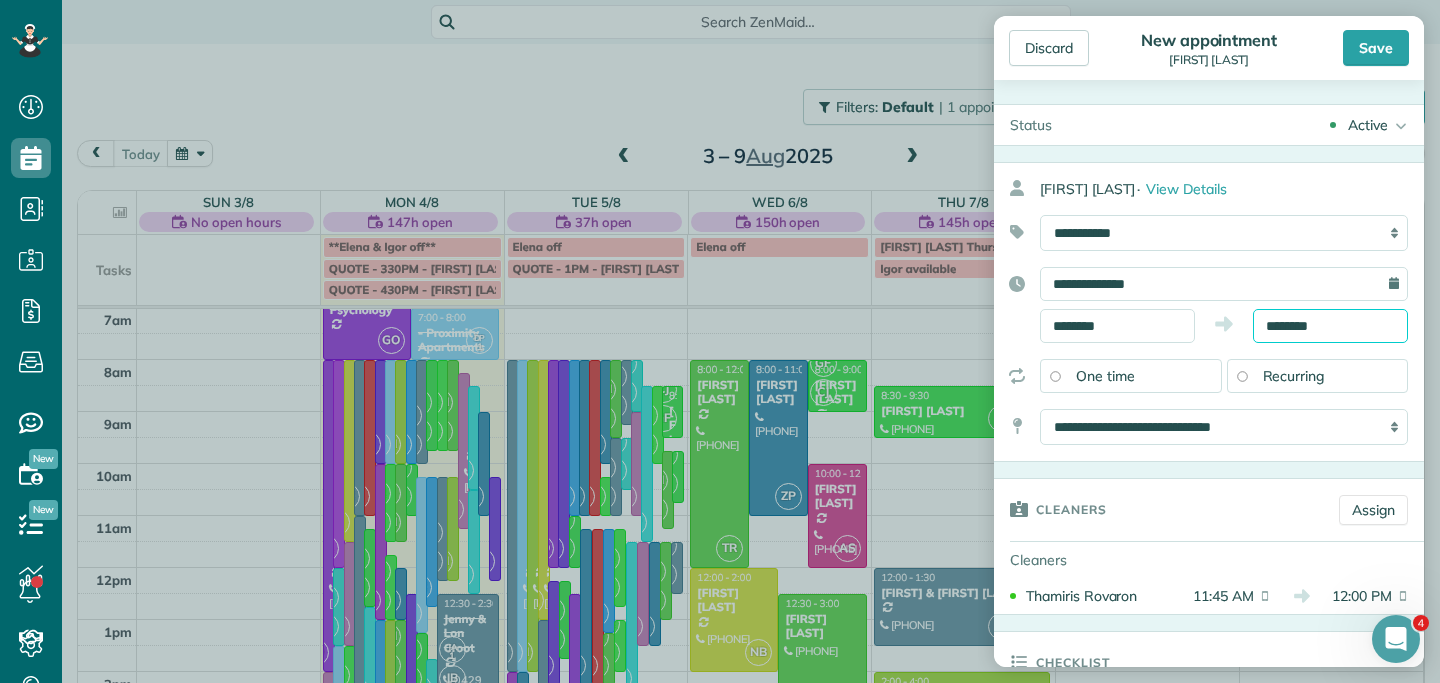click on "********" at bounding box center (1330, 326) 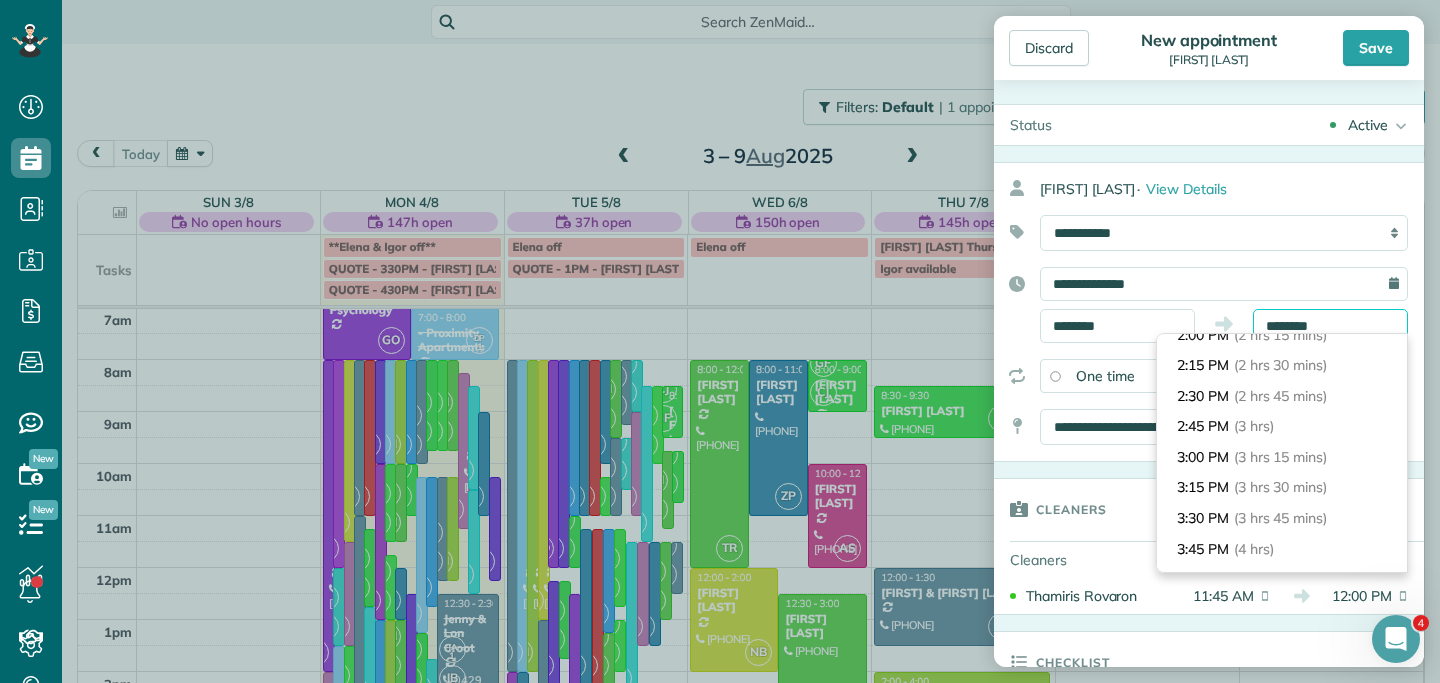 scroll, scrollTop: 358, scrollLeft: 0, axis: vertical 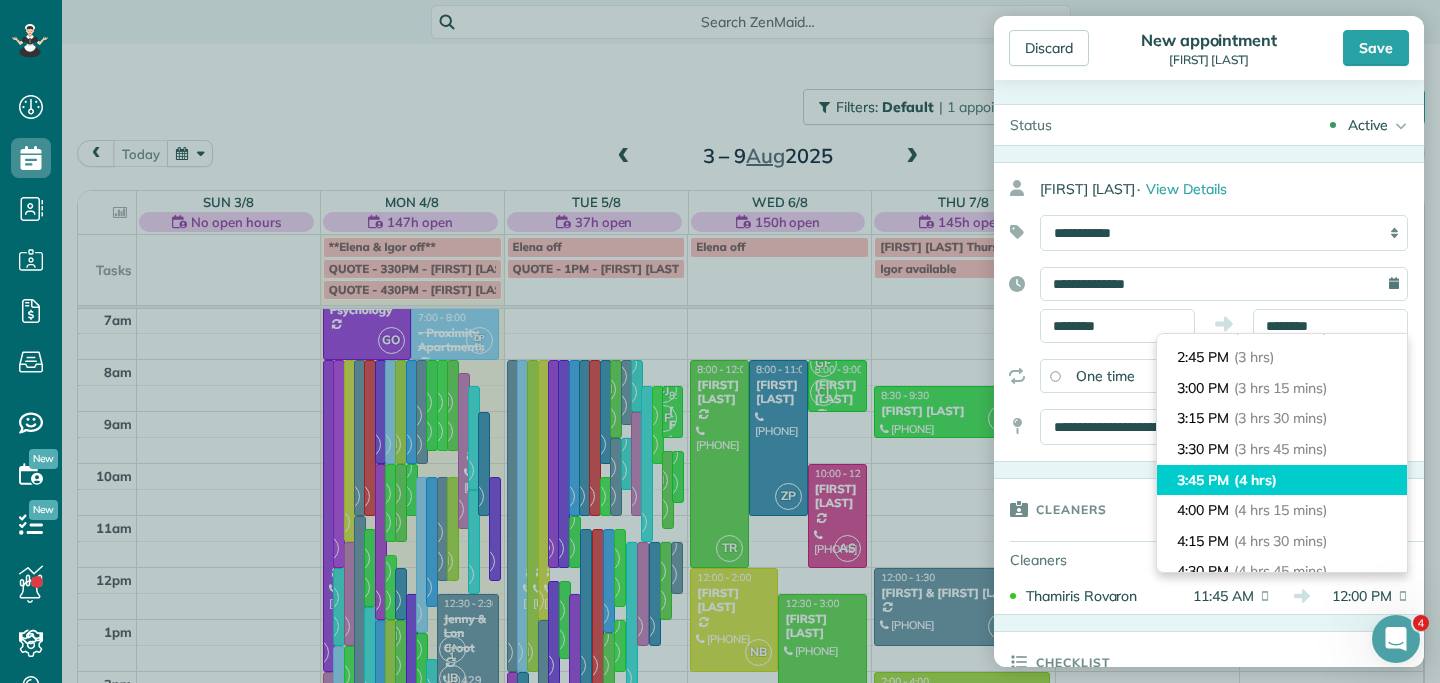 type on "*******" 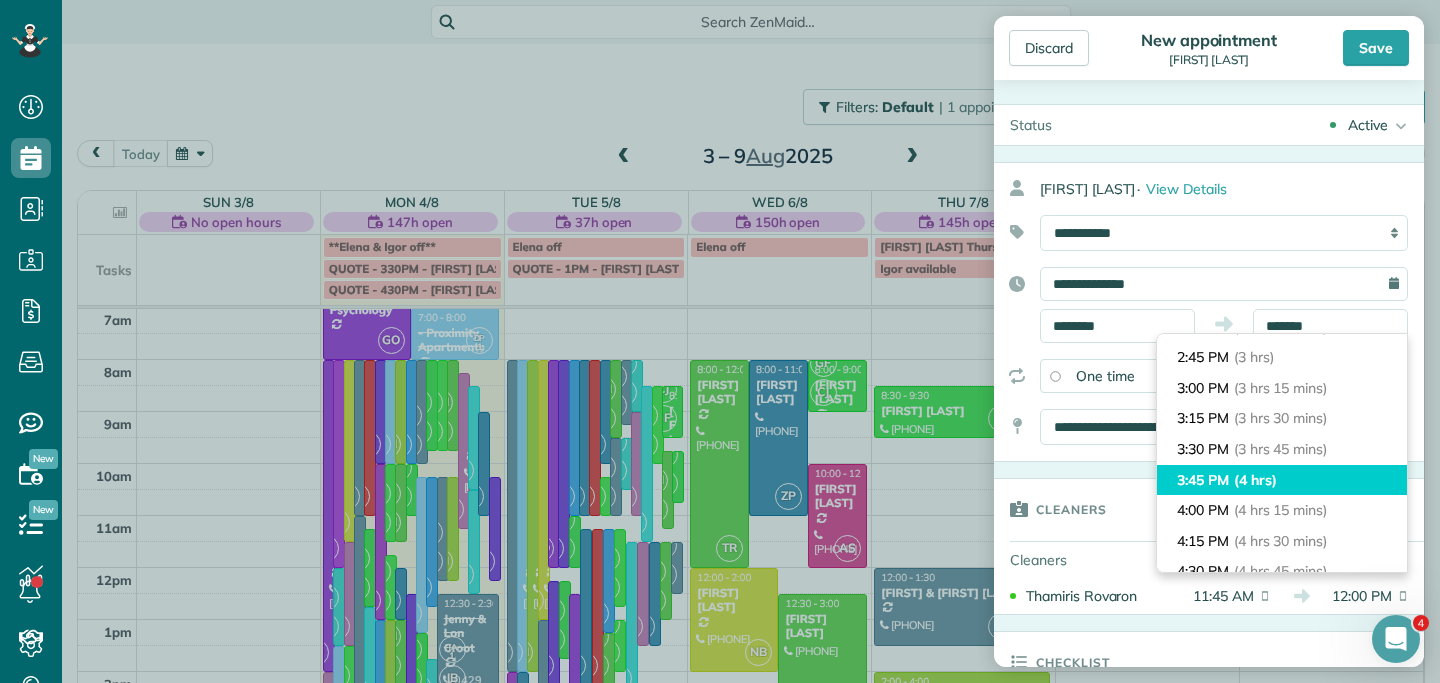 click on "3:45 PM (4 hrs)" at bounding box center [1282, 480] 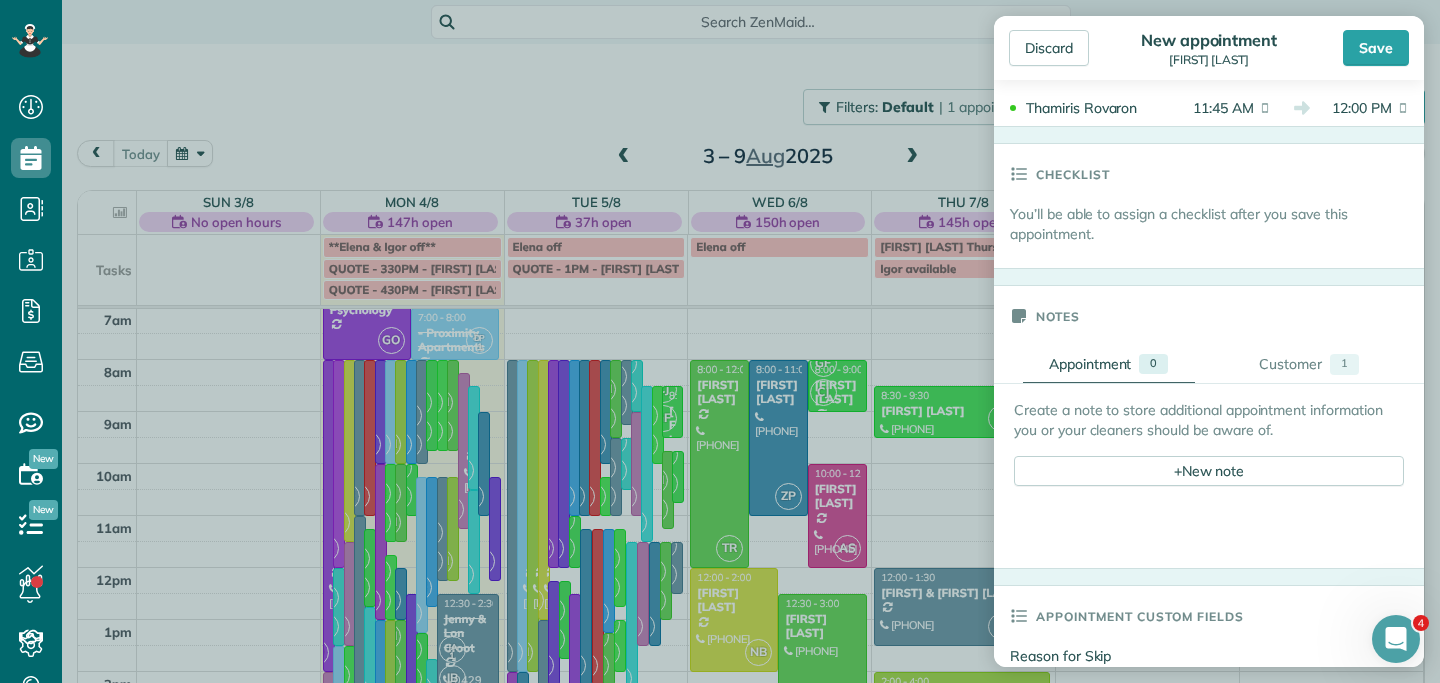 scroll, scrollTop: 491, scrollLeft: 0, axis: vertical 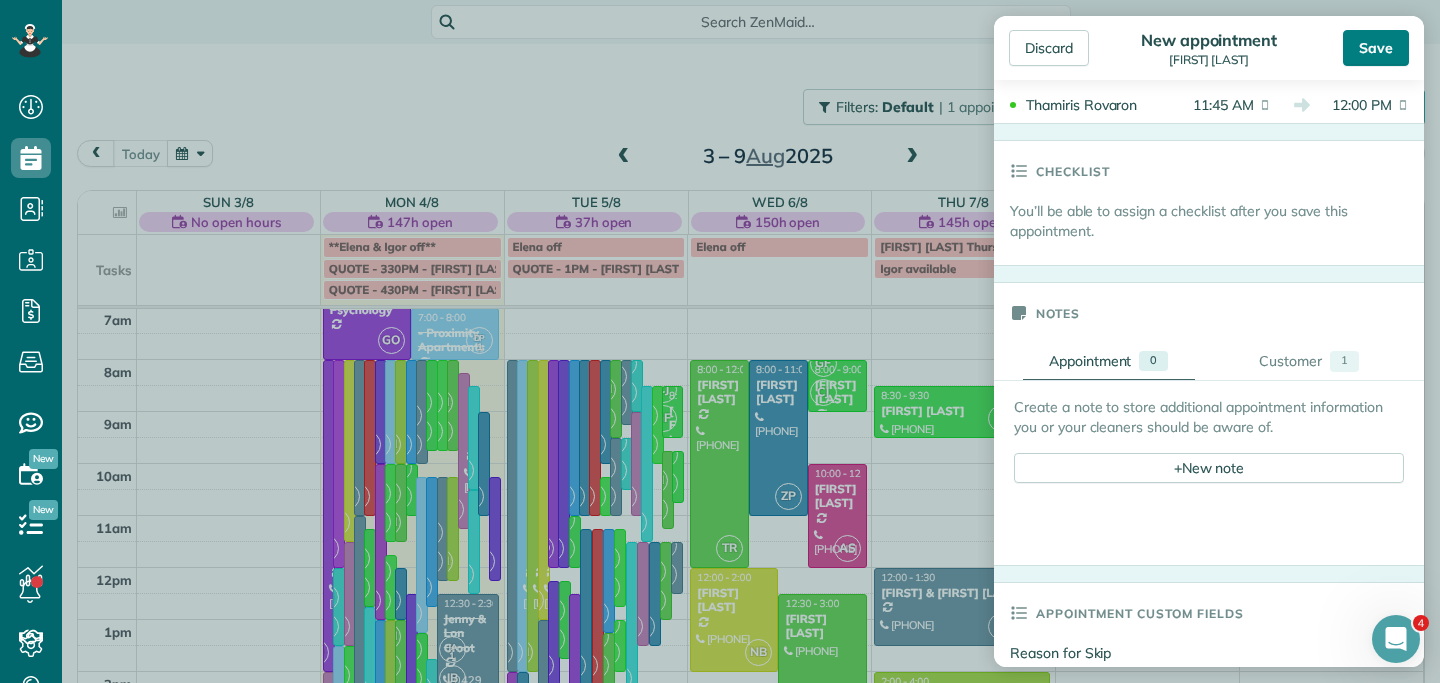click on "Save" at bounding box center [1376, 48] 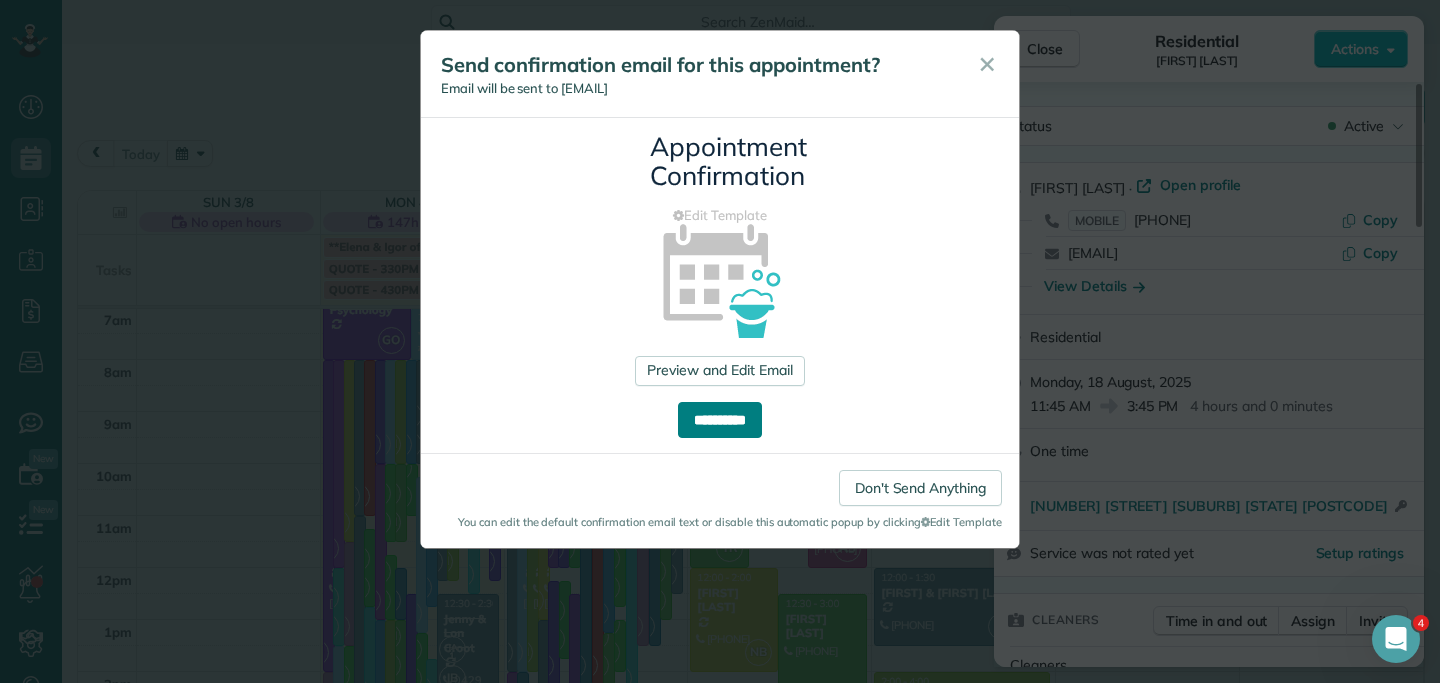click on "**********" at bounding box center (720, 420) 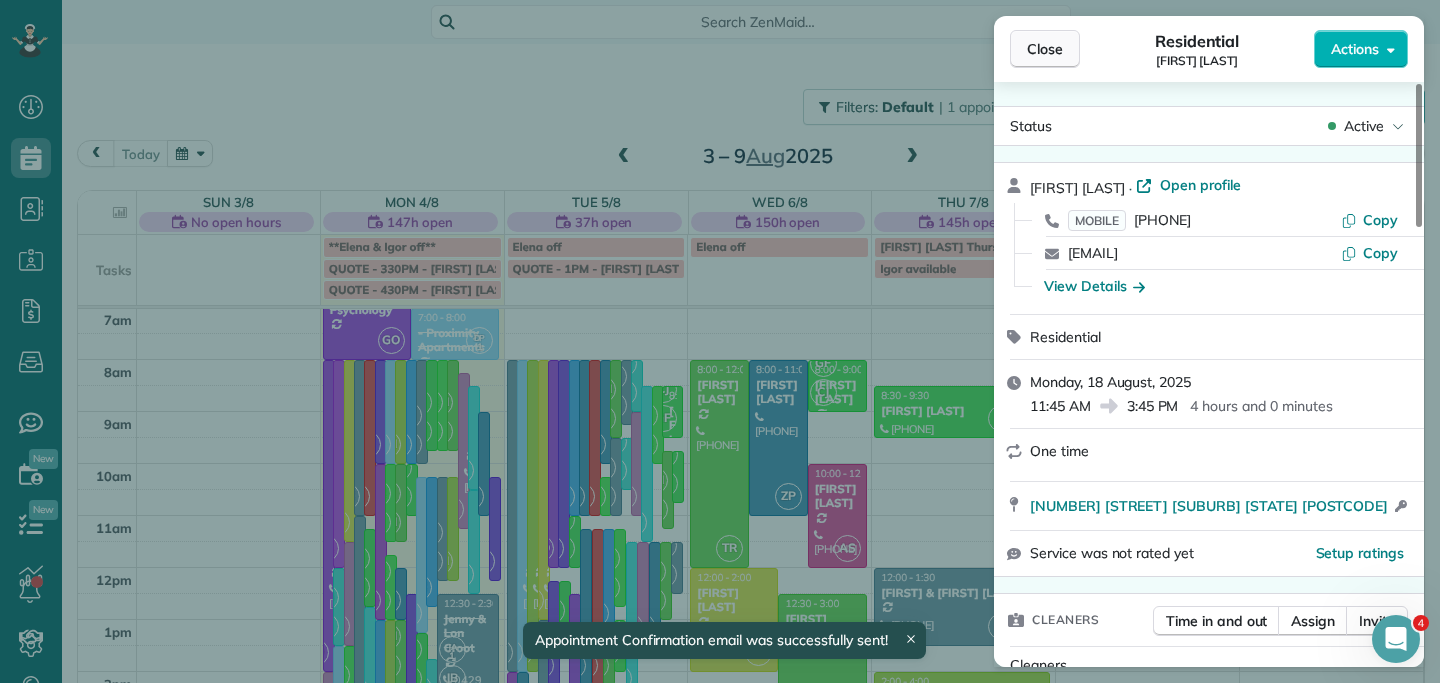 click on "Close" at bounding box center (1045, 49) 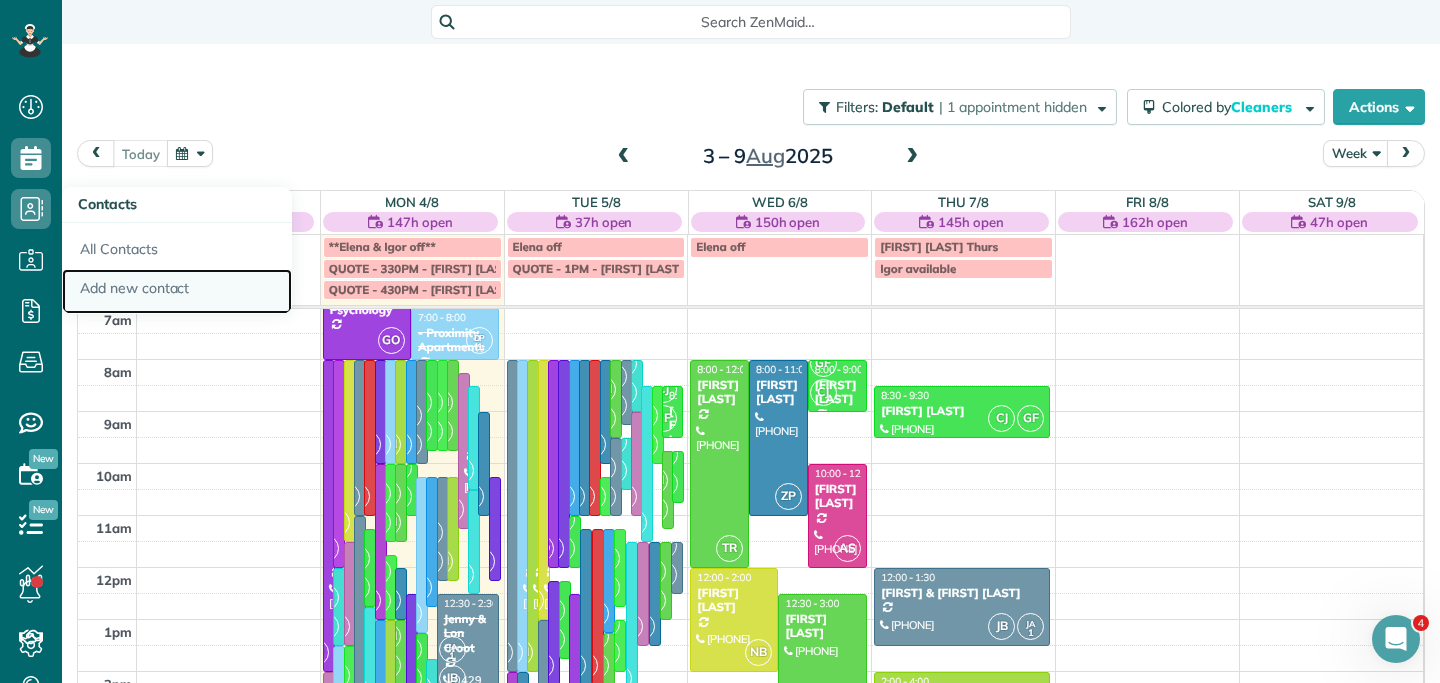 click on "Add new contact" at bounding box center [177, 292] 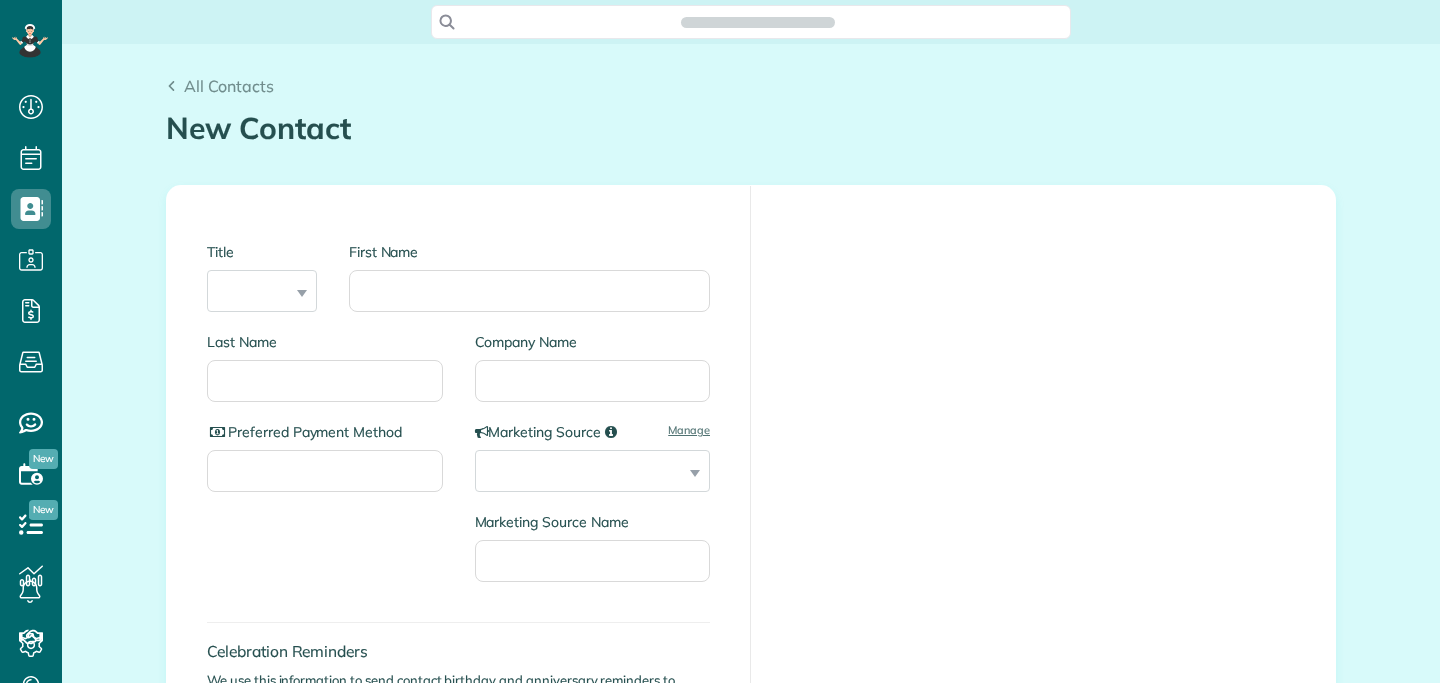 scroll, scrollTop: 0, scrollLeft: 0, axis: both 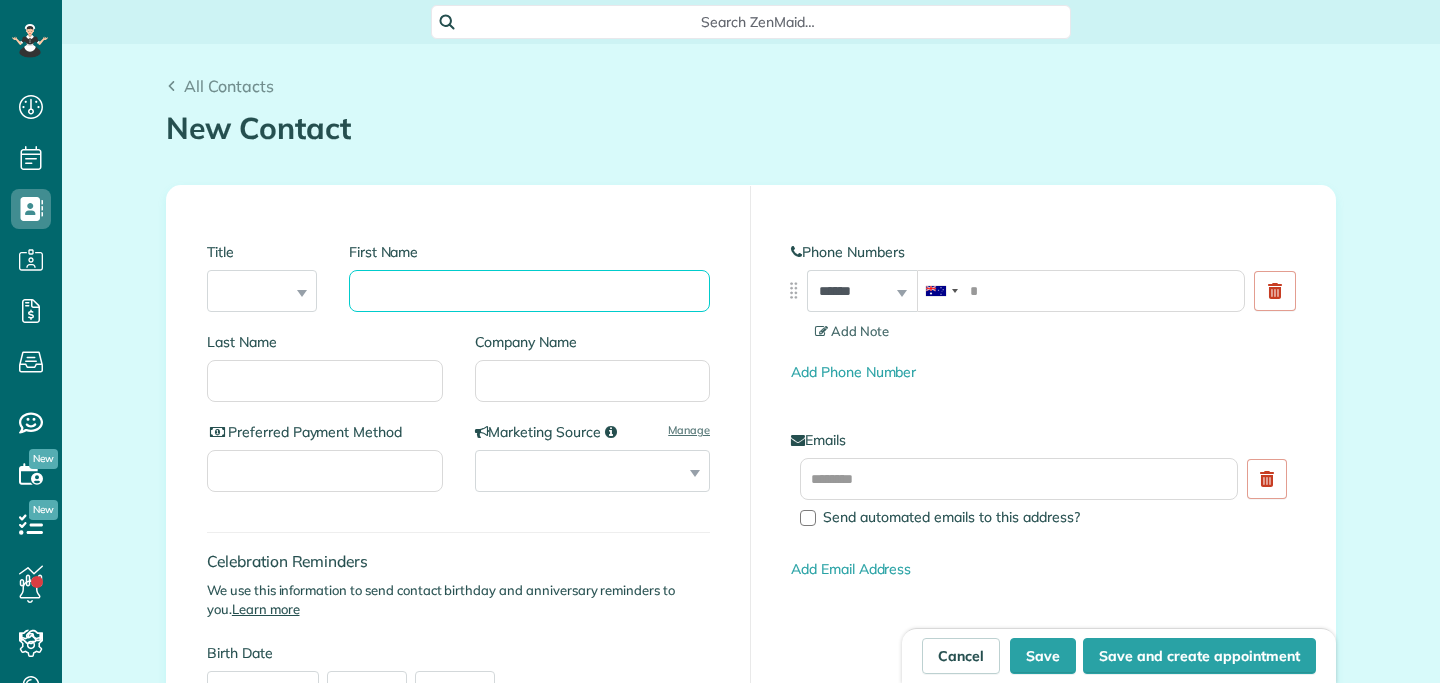 click on "First Name" at bounding box center (529, 291) 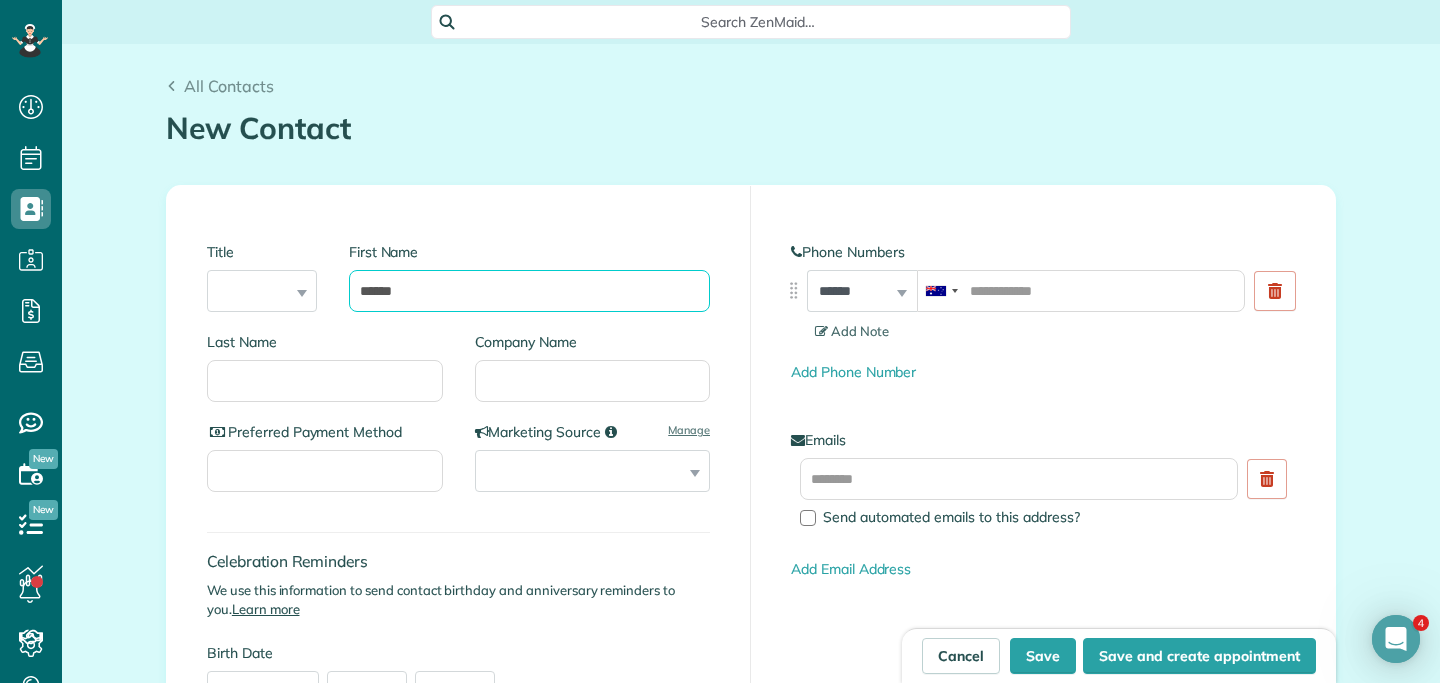 scroll, scrollTop: 0, scrollLeft: 0, axis: both 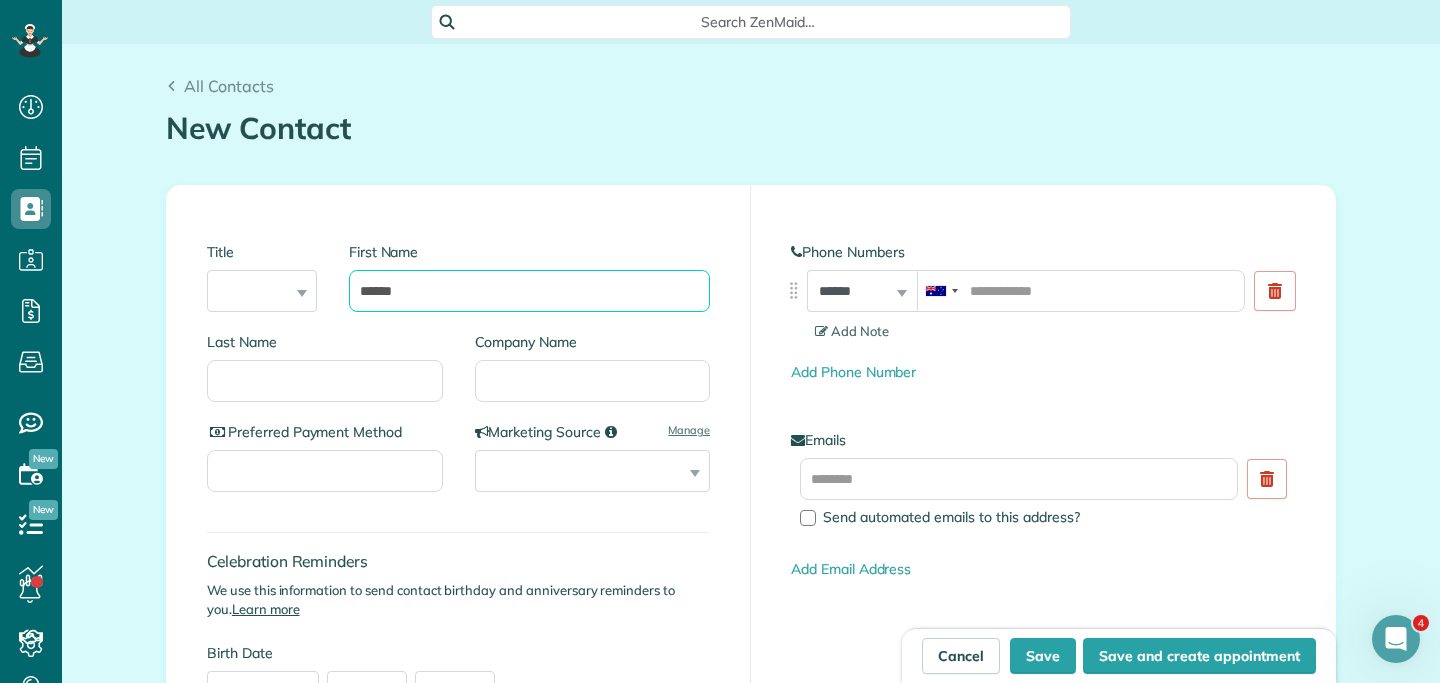 type on "******" 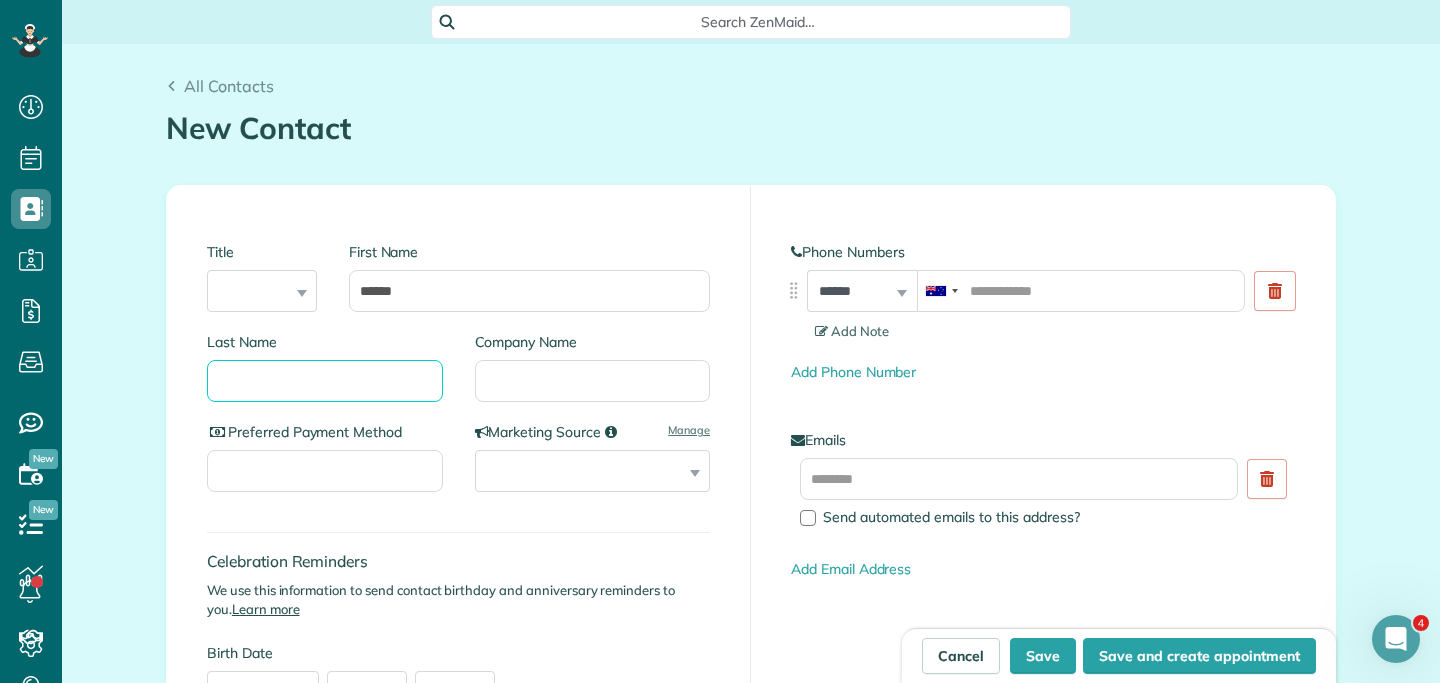 click on "Last Name" at bounding box center [325, 381] 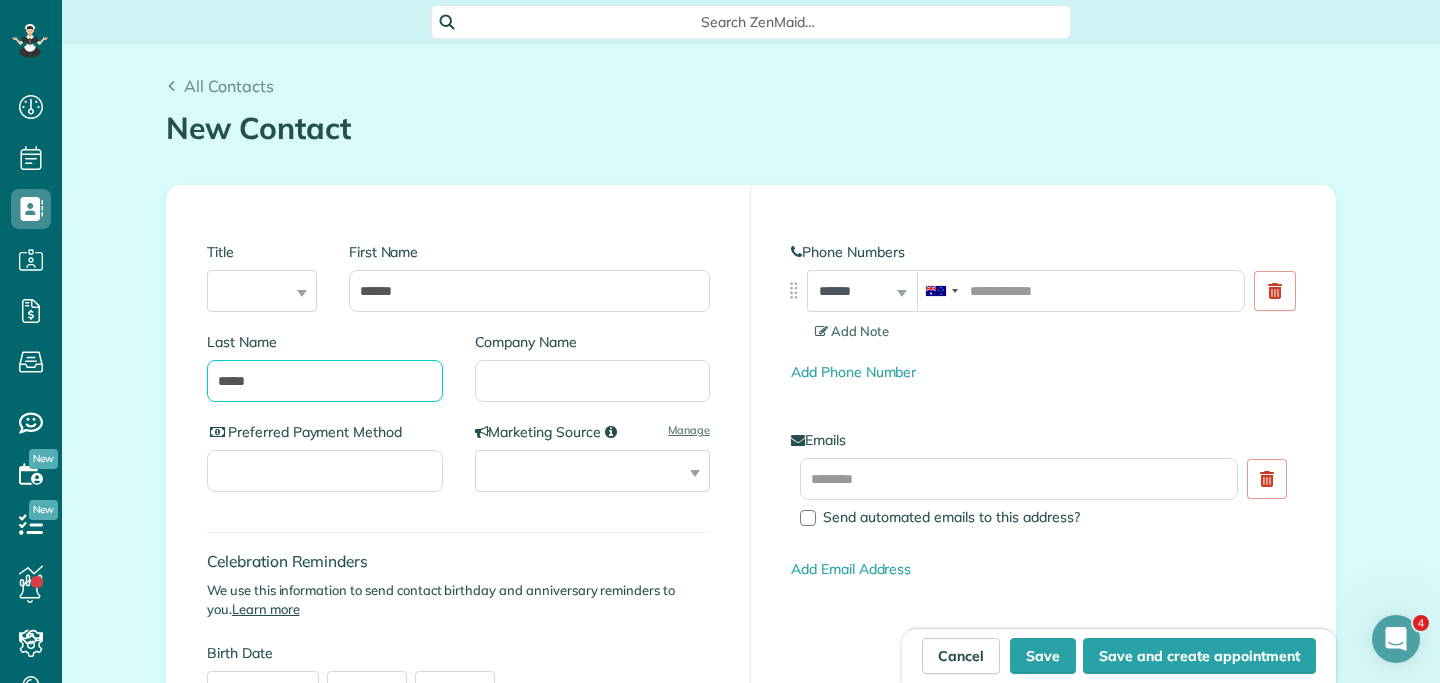 type on "*****" 